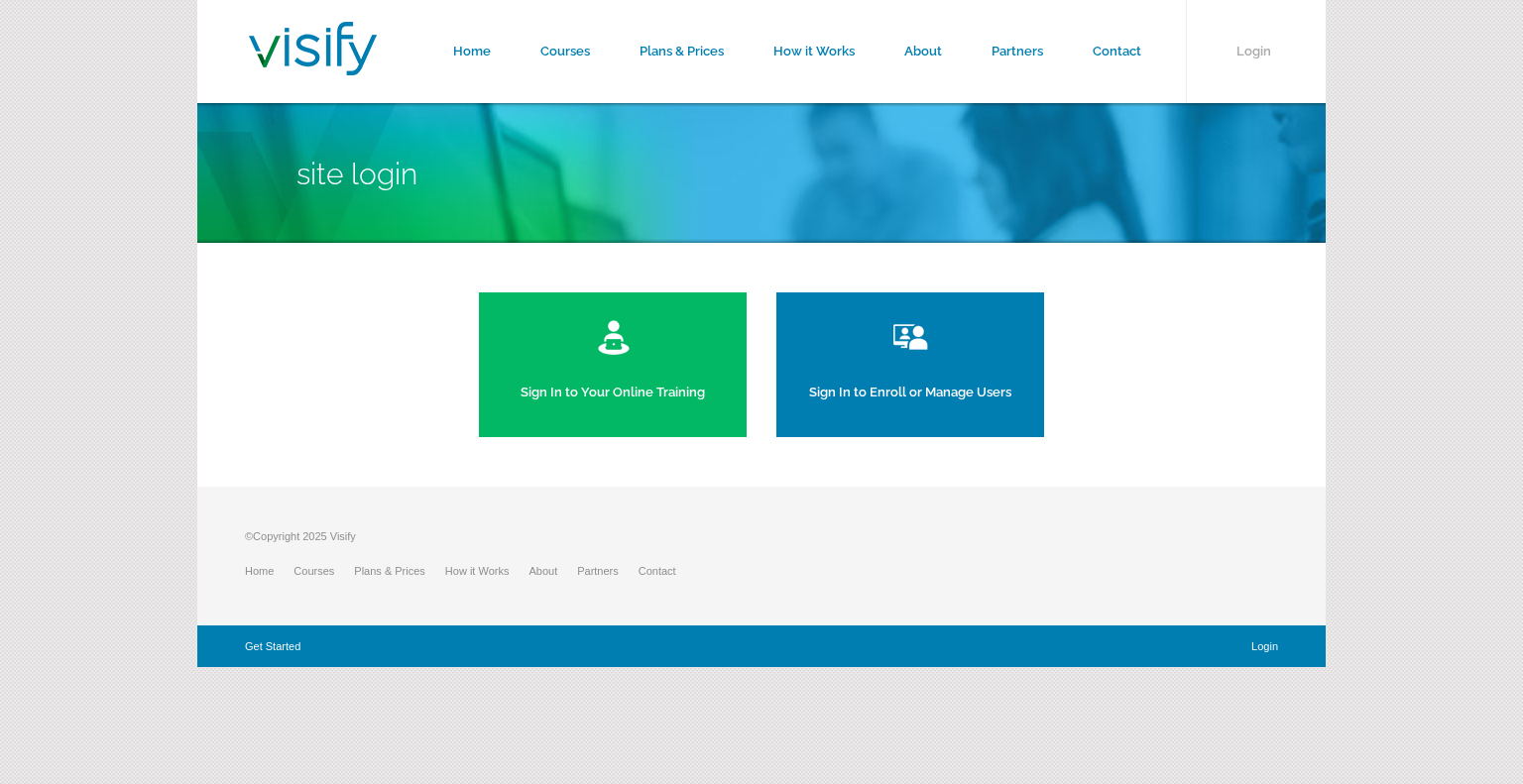 scroll, scrollTop: 0, scrollLeft: 0, axis: both 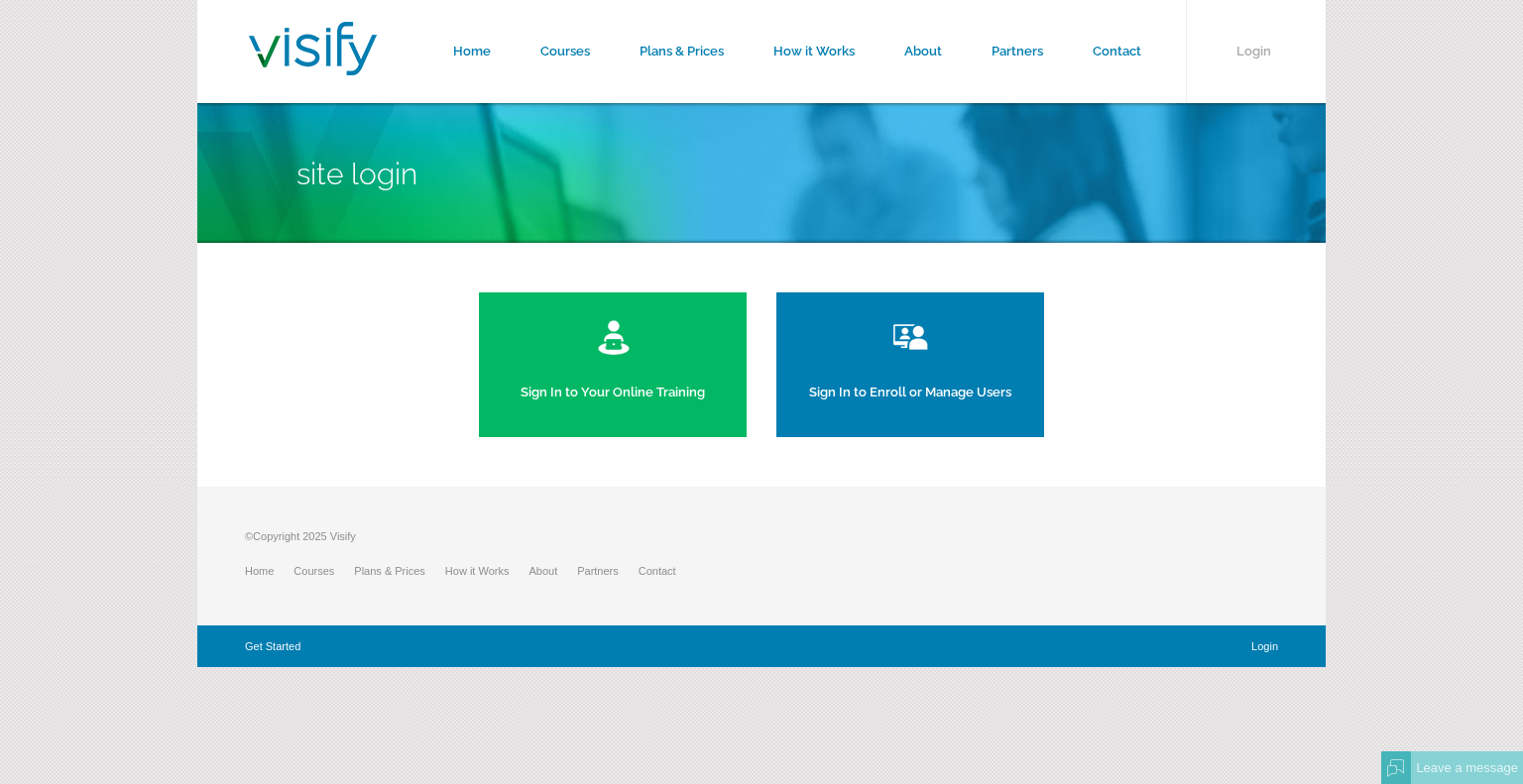 click on "Sign In to Enroll or Manage Users" at bounding box center (910, 365) 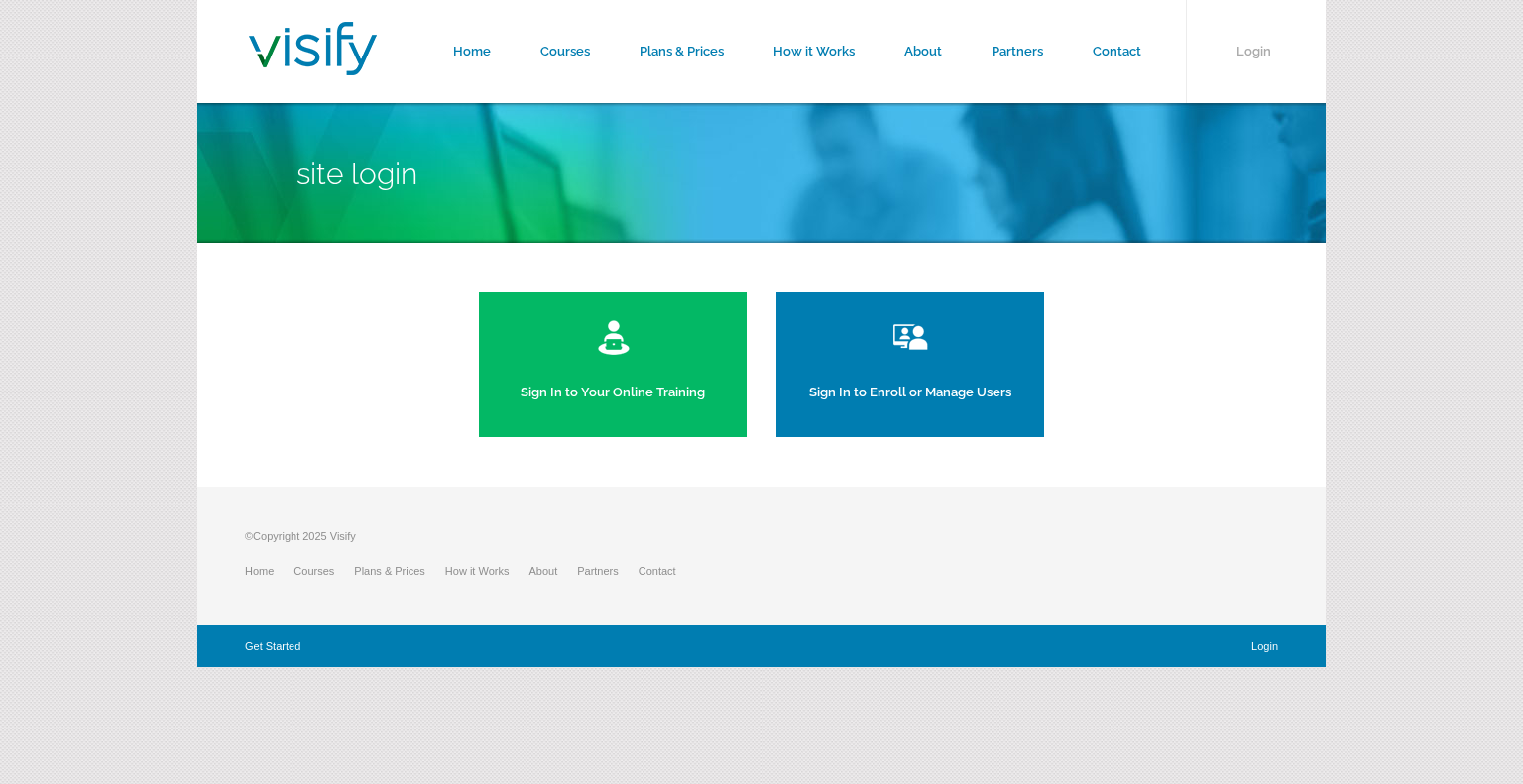 scroll, scrollTop: 0, scrollLeft: 0, axis: both 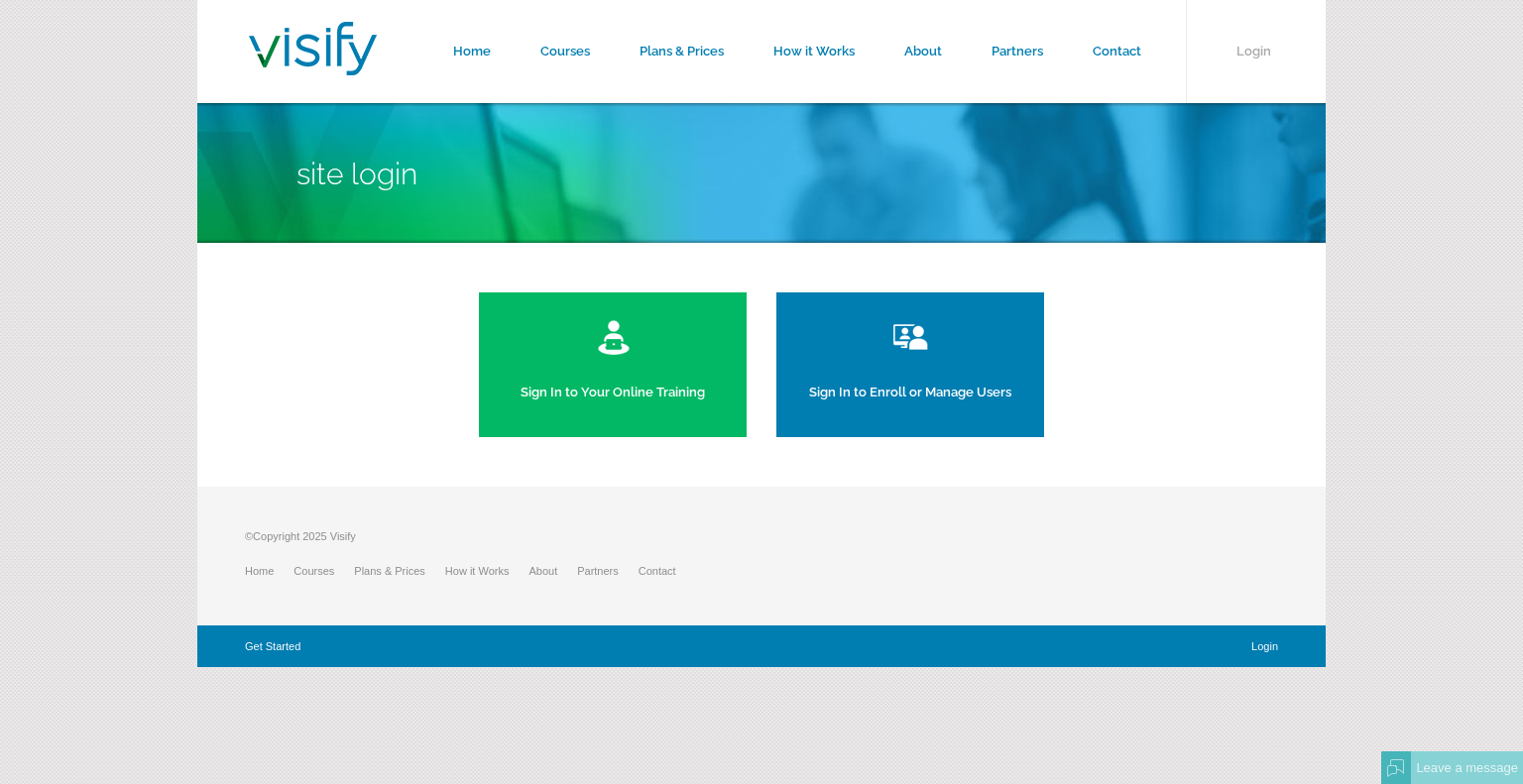 click at bounding box center (613, 337) 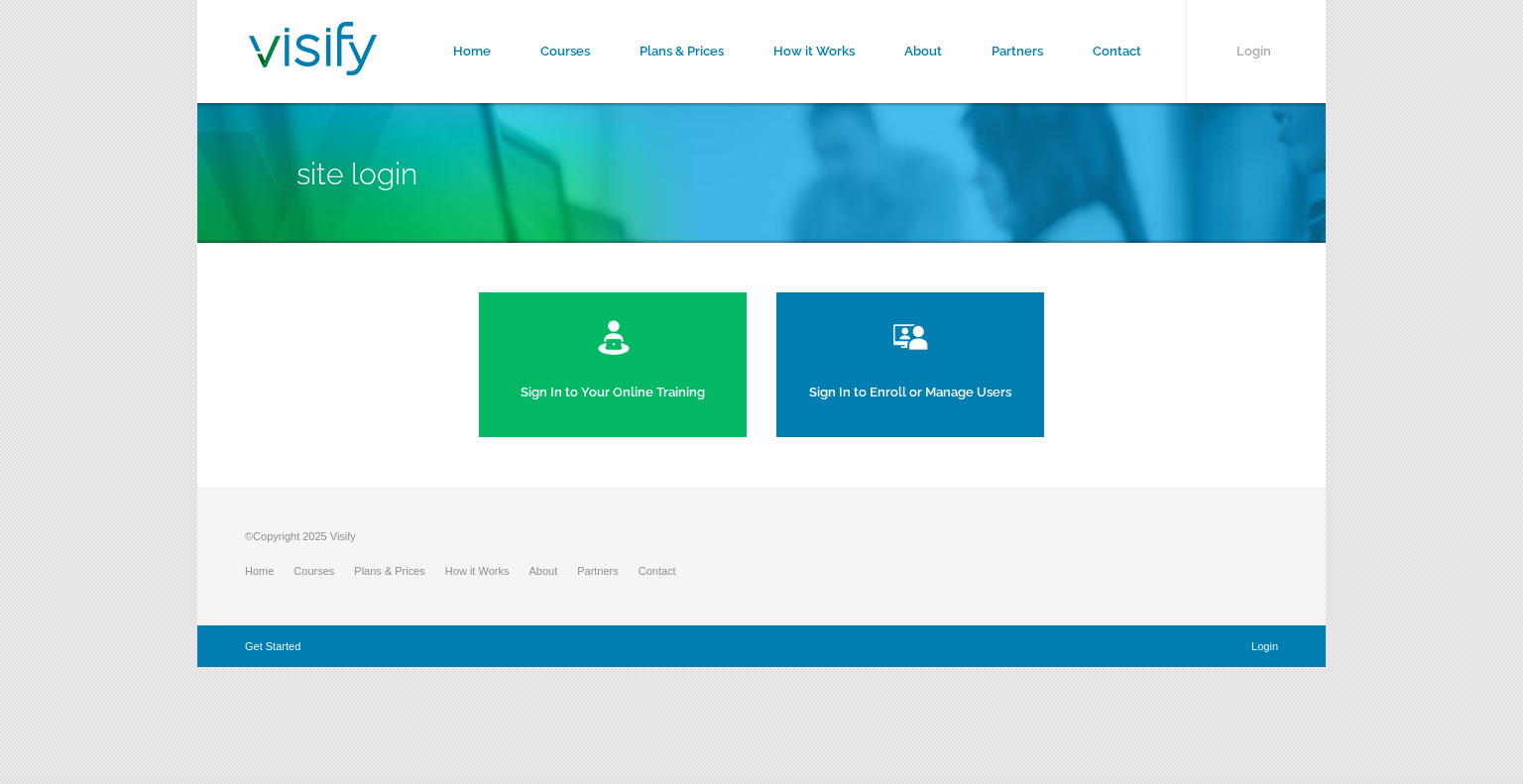 scroll, scrollTop: 0, scrollLeft: 0, axis: both 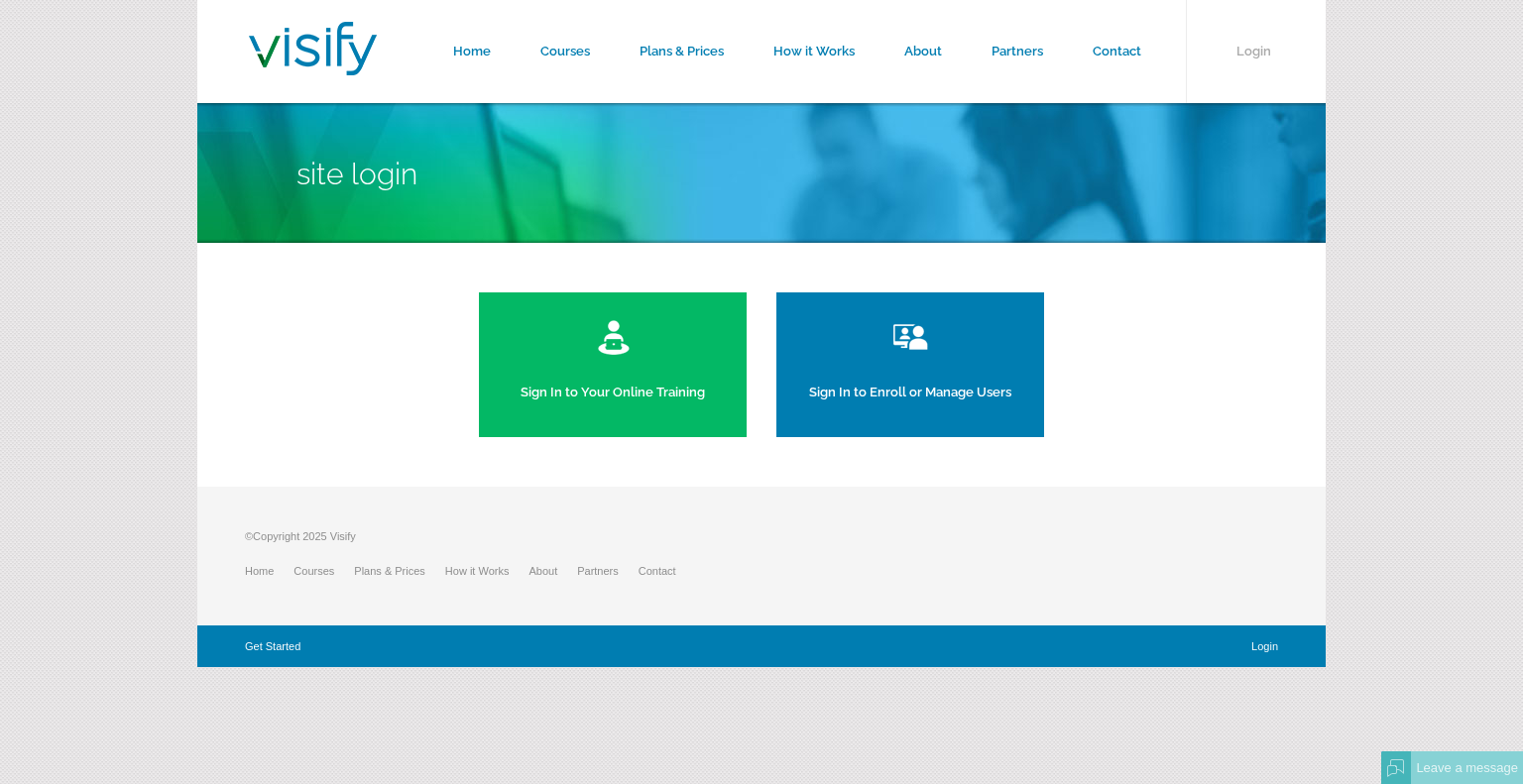 click on "Sign In to Your Online Training" at bounding box center [613, 365] 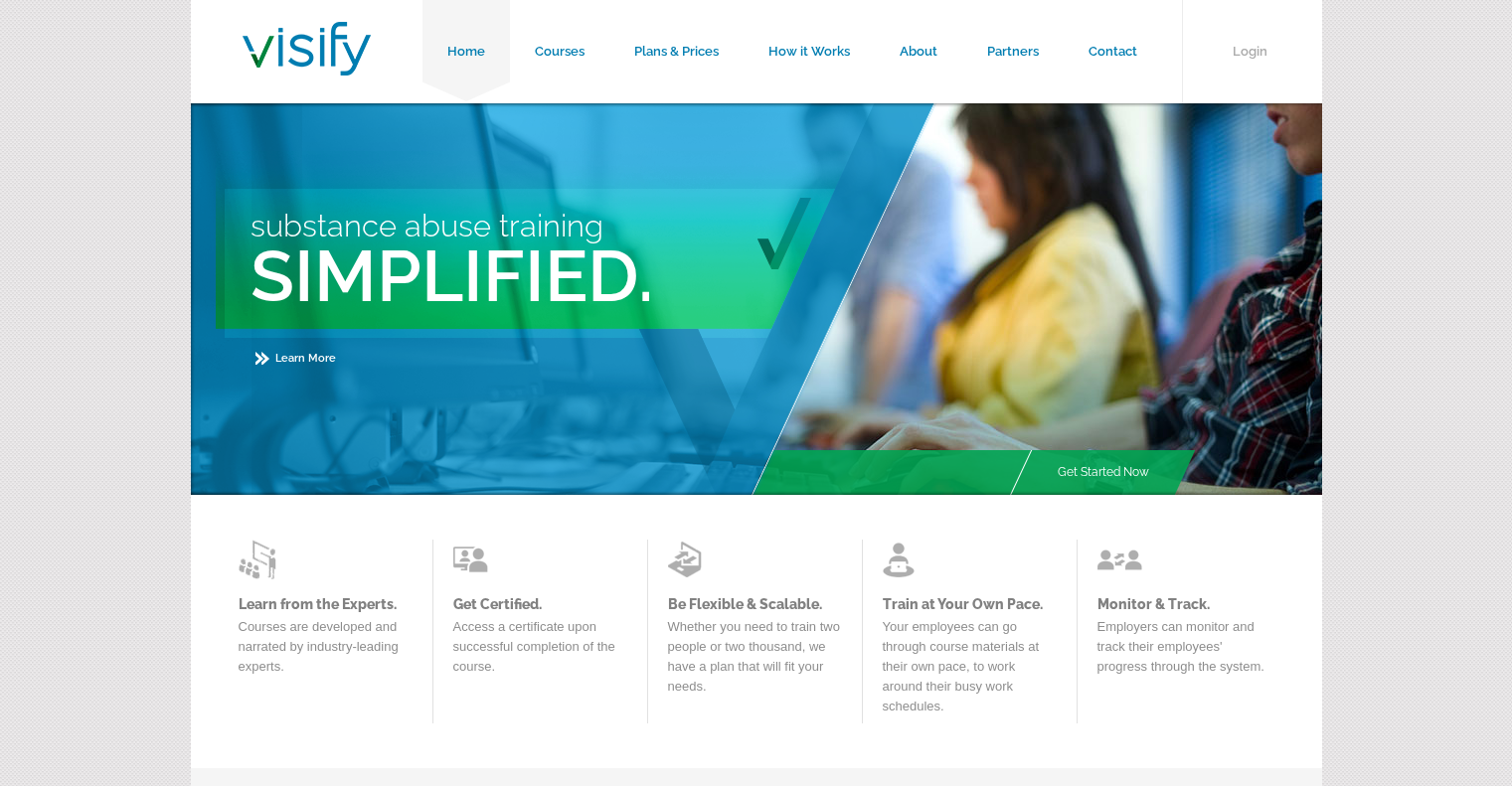 scroll, scrollTop: 0, scrollLeft: 0, axis: both 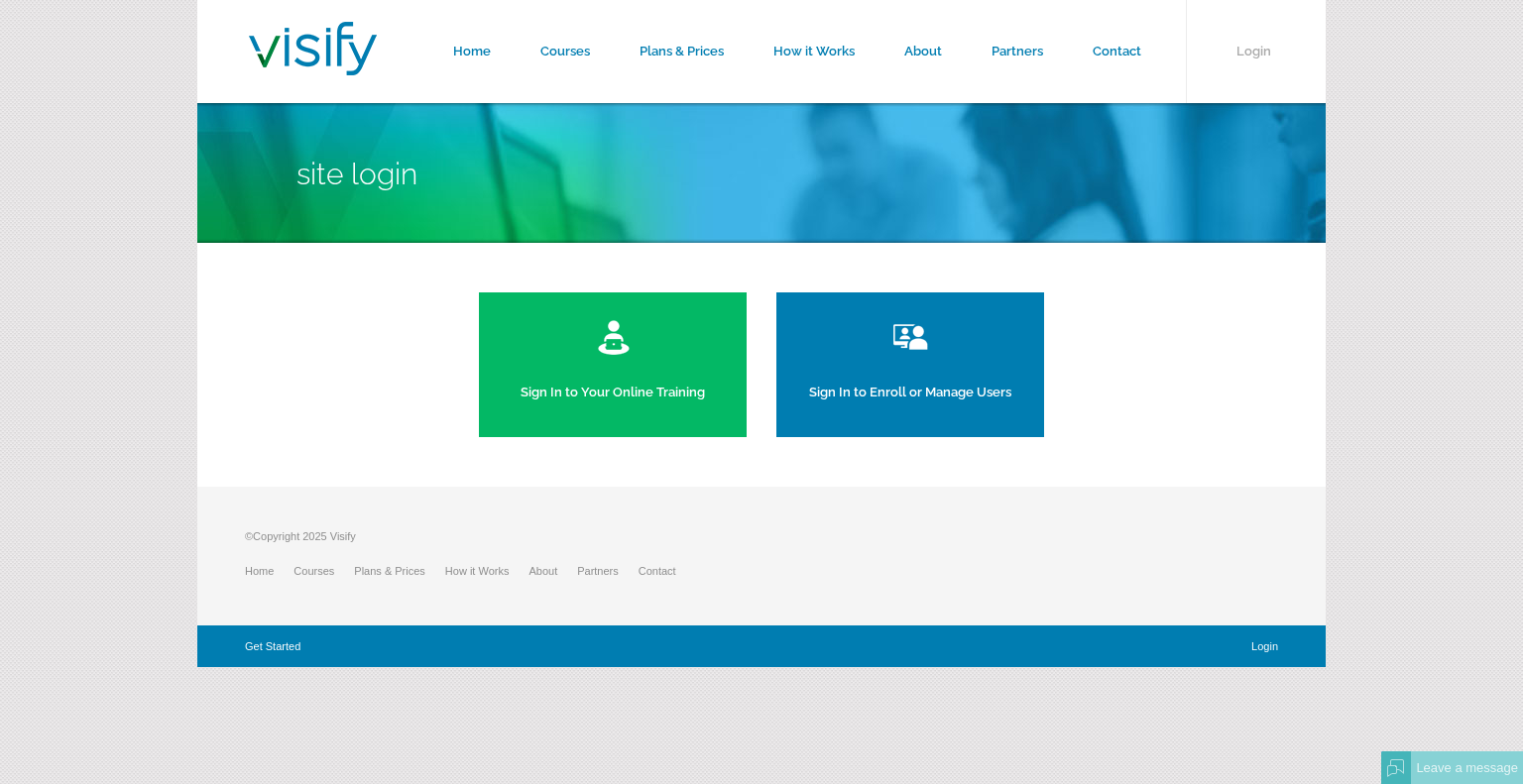 click on "Sign In to Enroll or Manage Users" at bounding box center (910, 365) 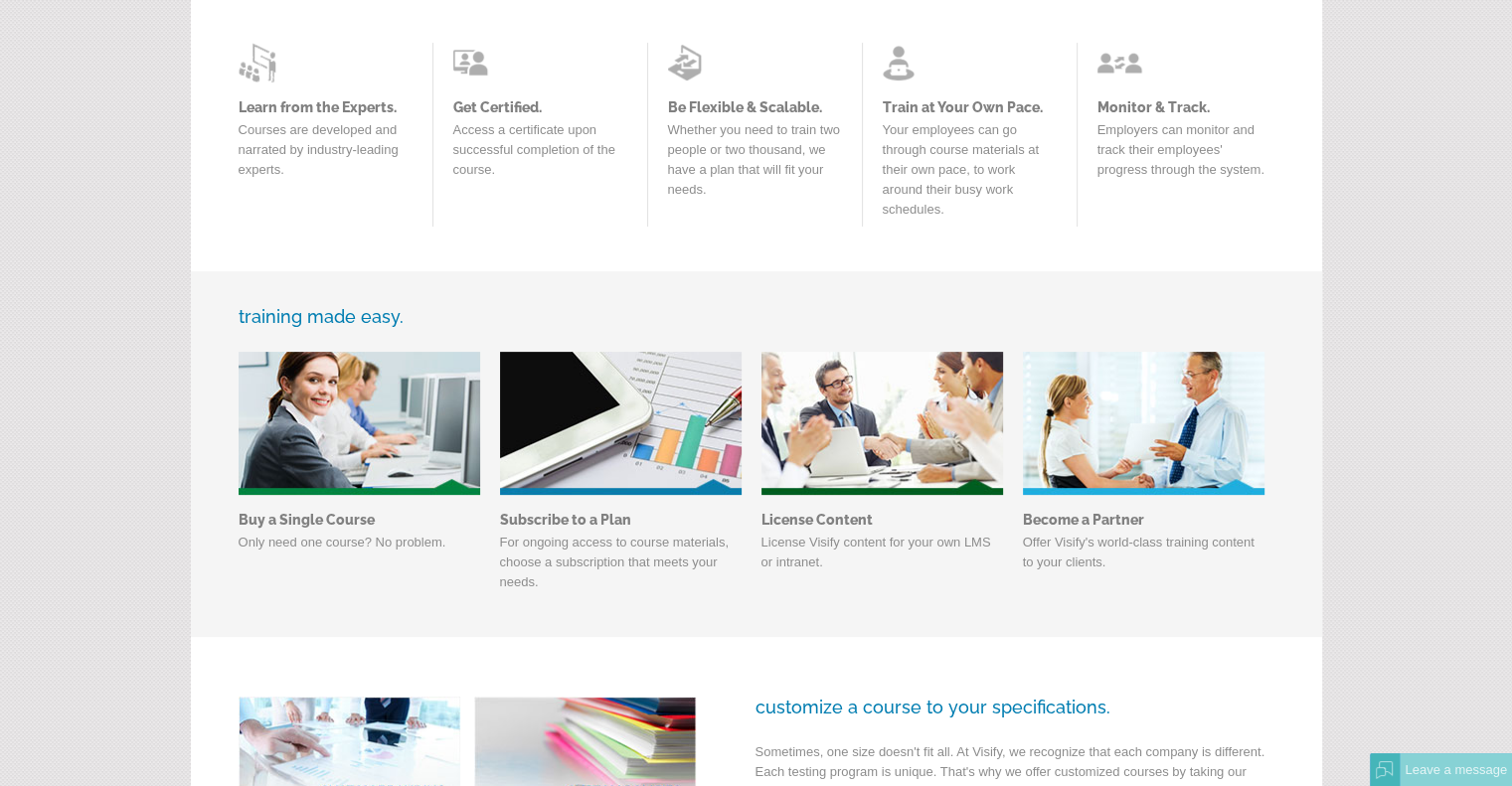 scroll, scrollTop: 906, scrollLeft: 0, axis: vertical 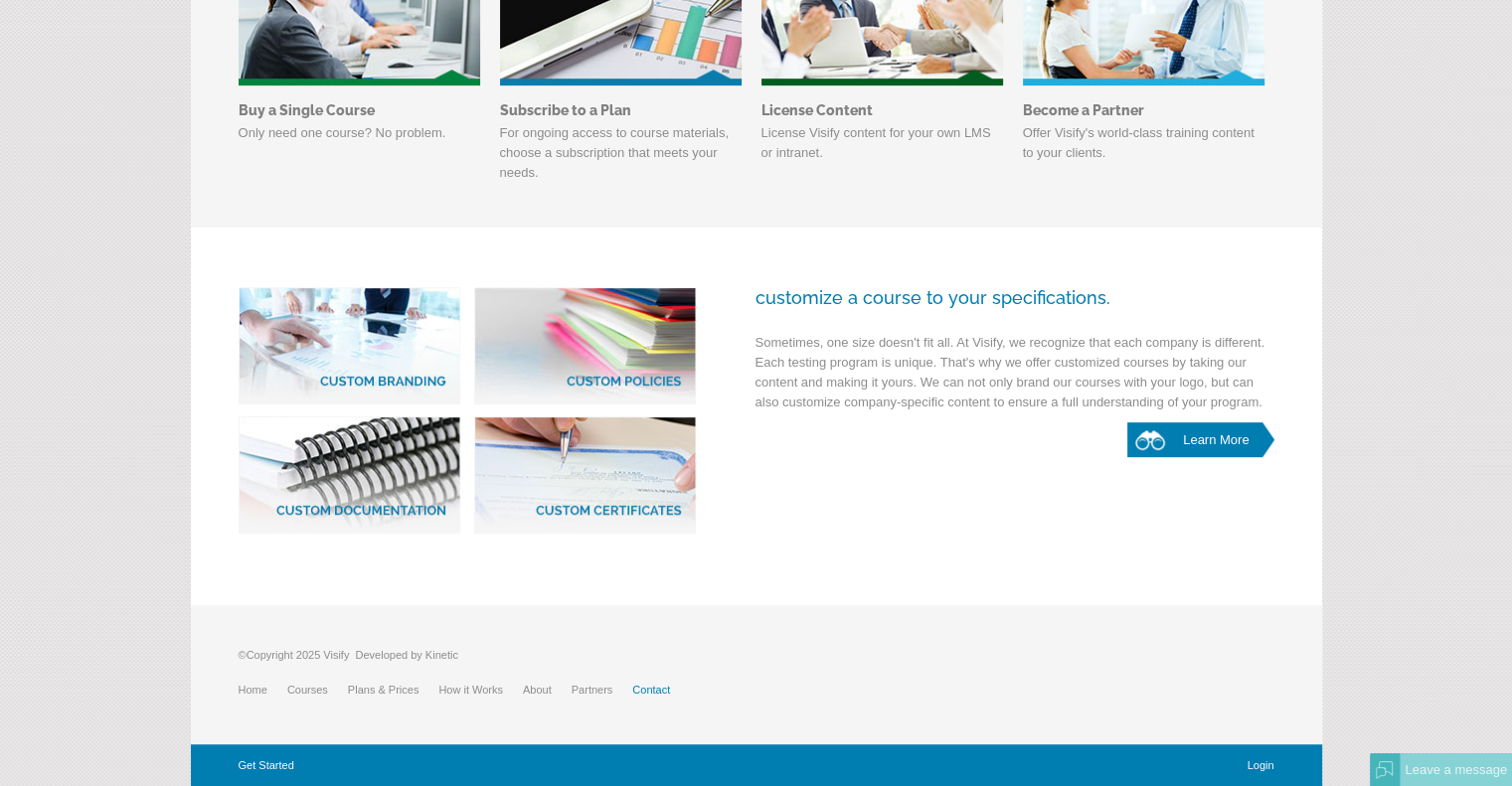 click on "Contact" at bounding box center (661, 690) 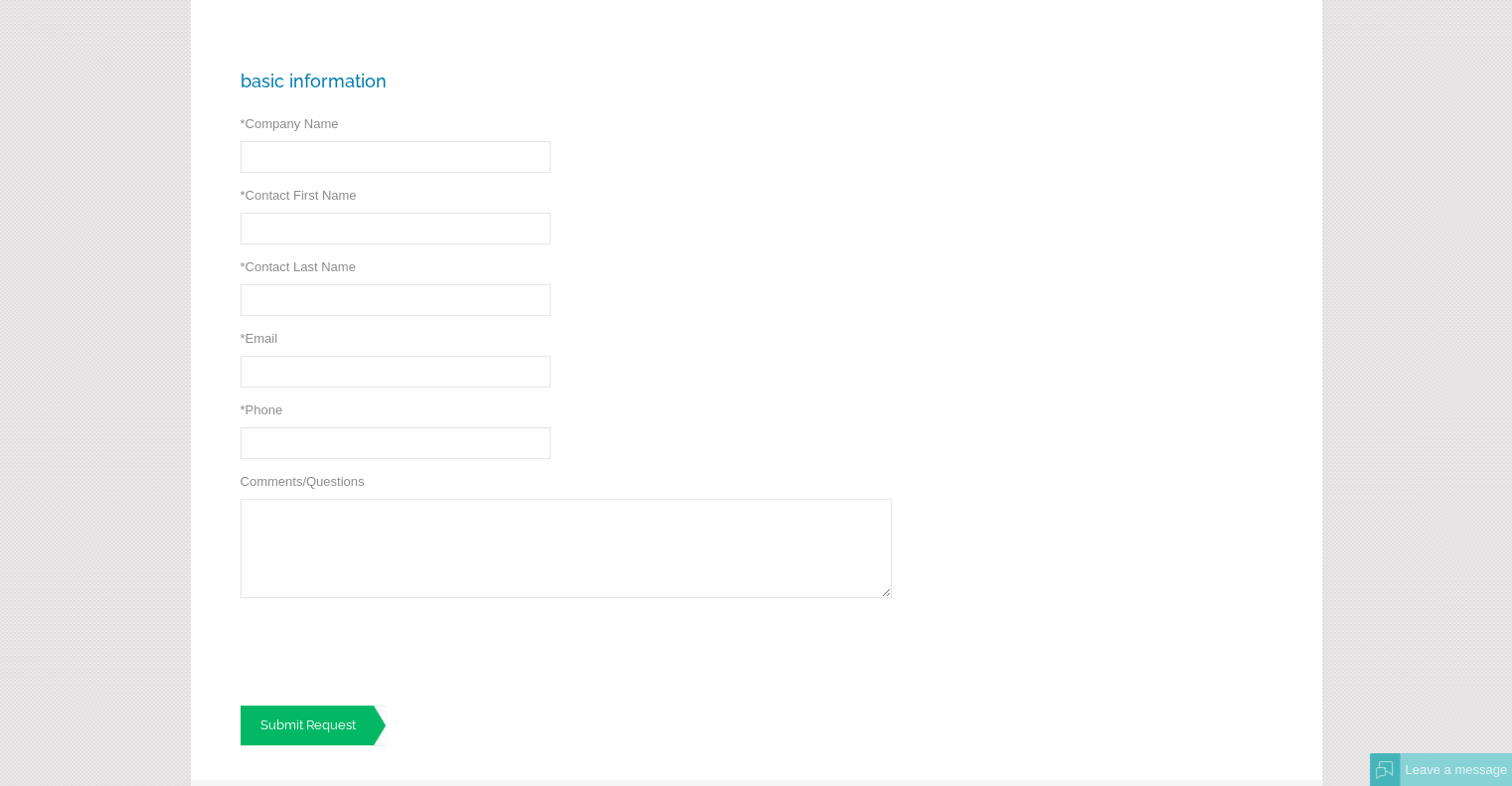 scroll, scrollTop: 298, scrollLeft: 0, axis: vertical 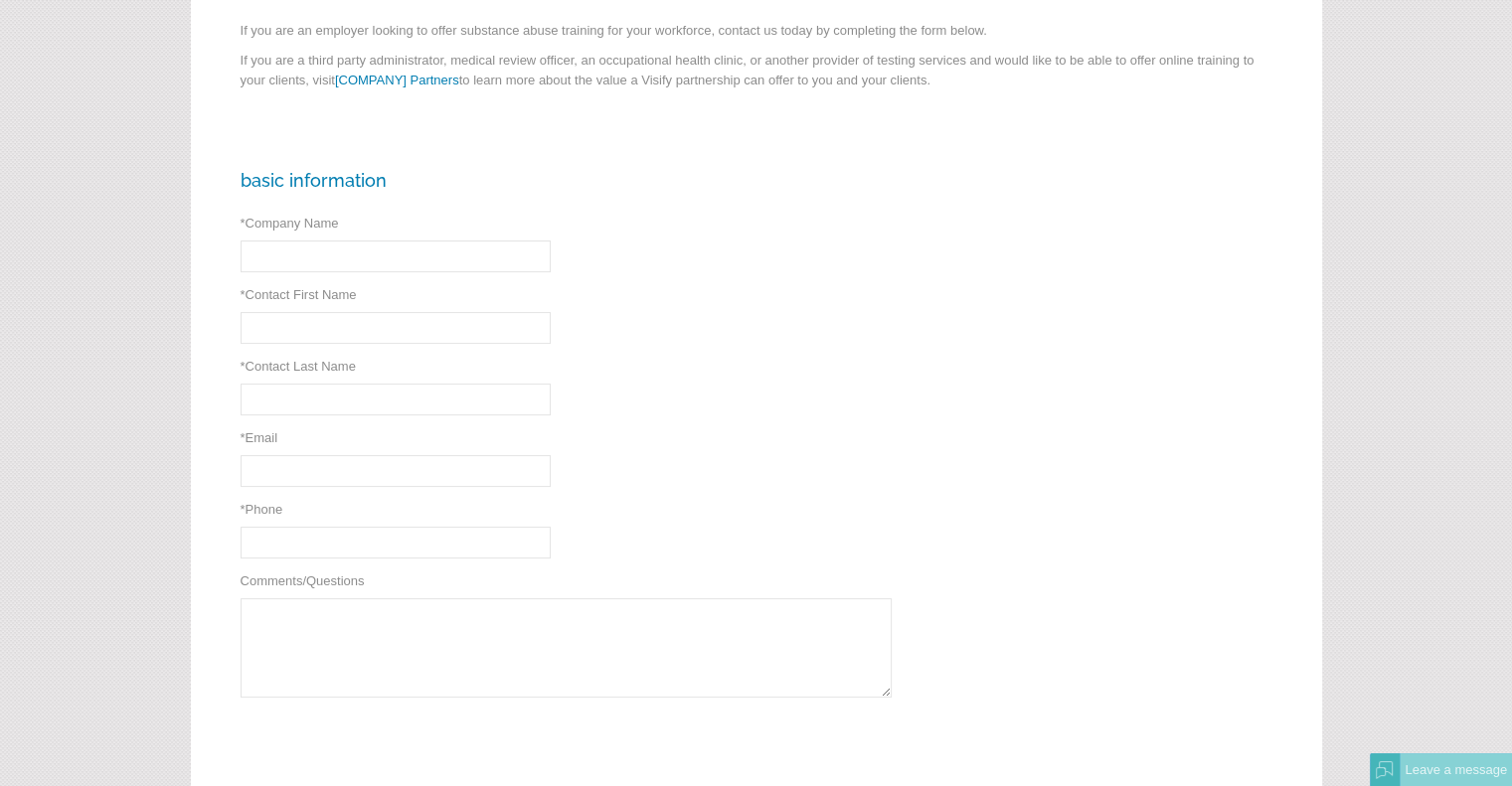 click on "*  Company Name" at bounding box center [396, 256] 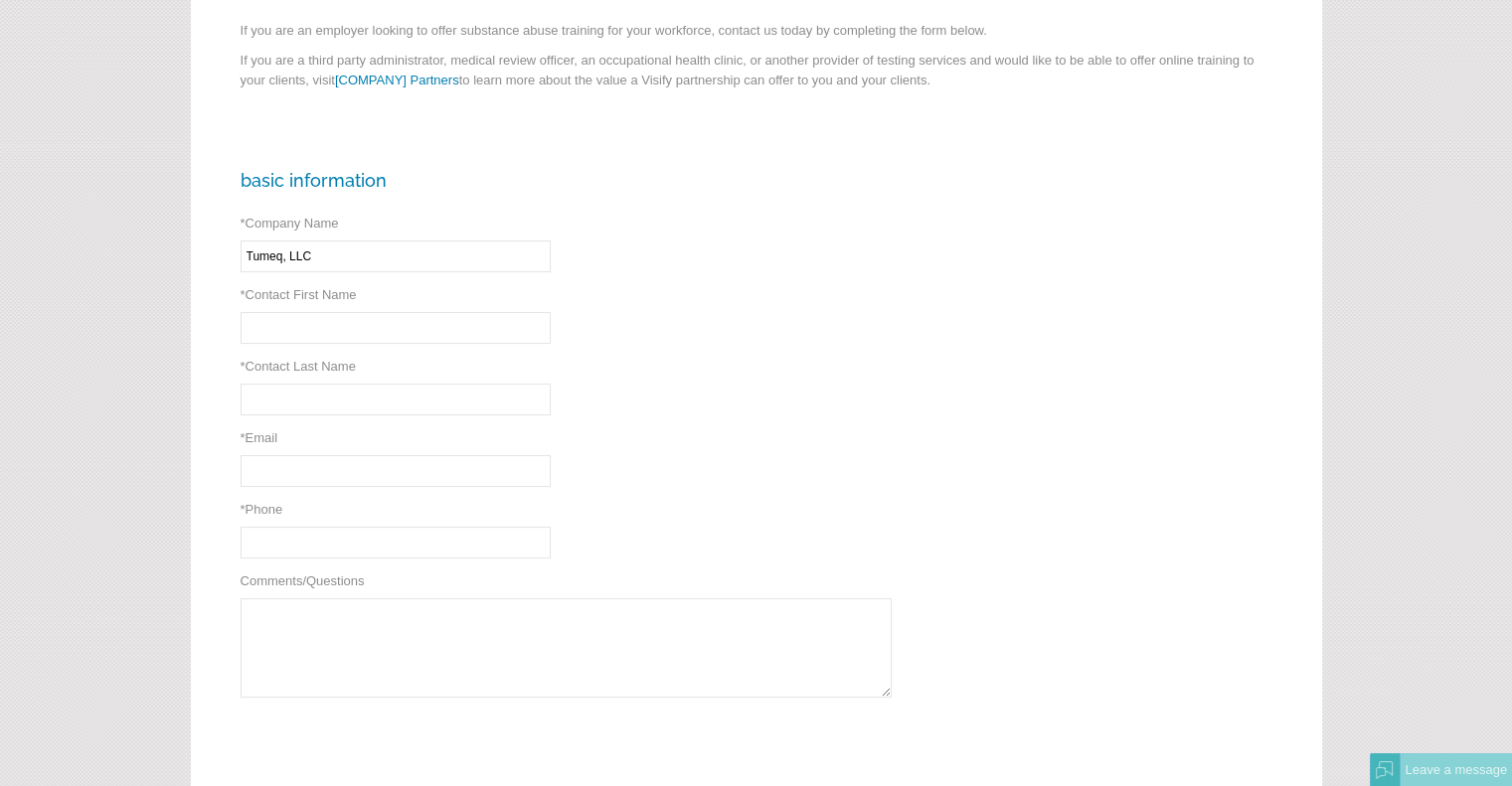 type on "Tumeq, LLC" 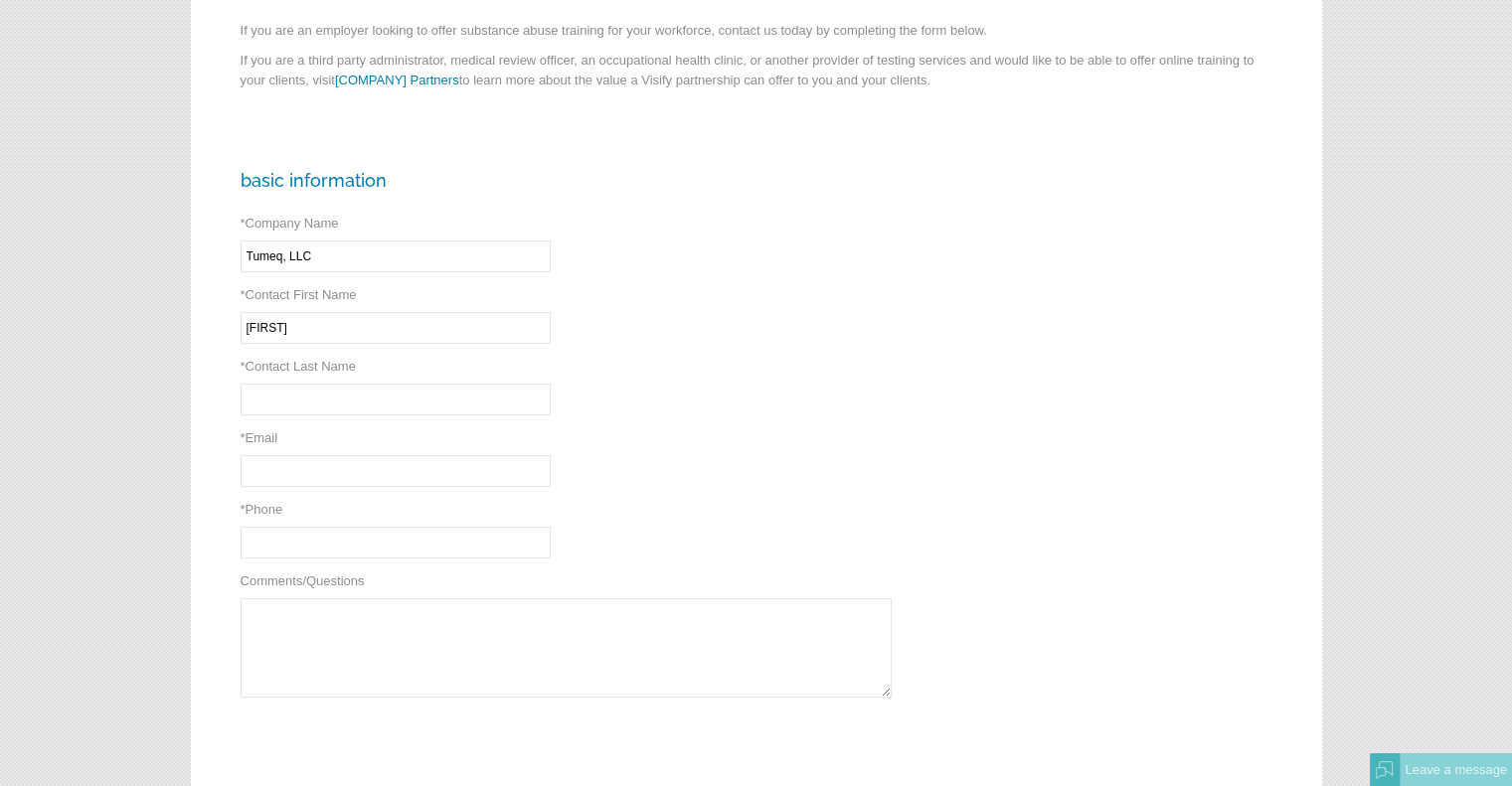 type on "[FIRST]" 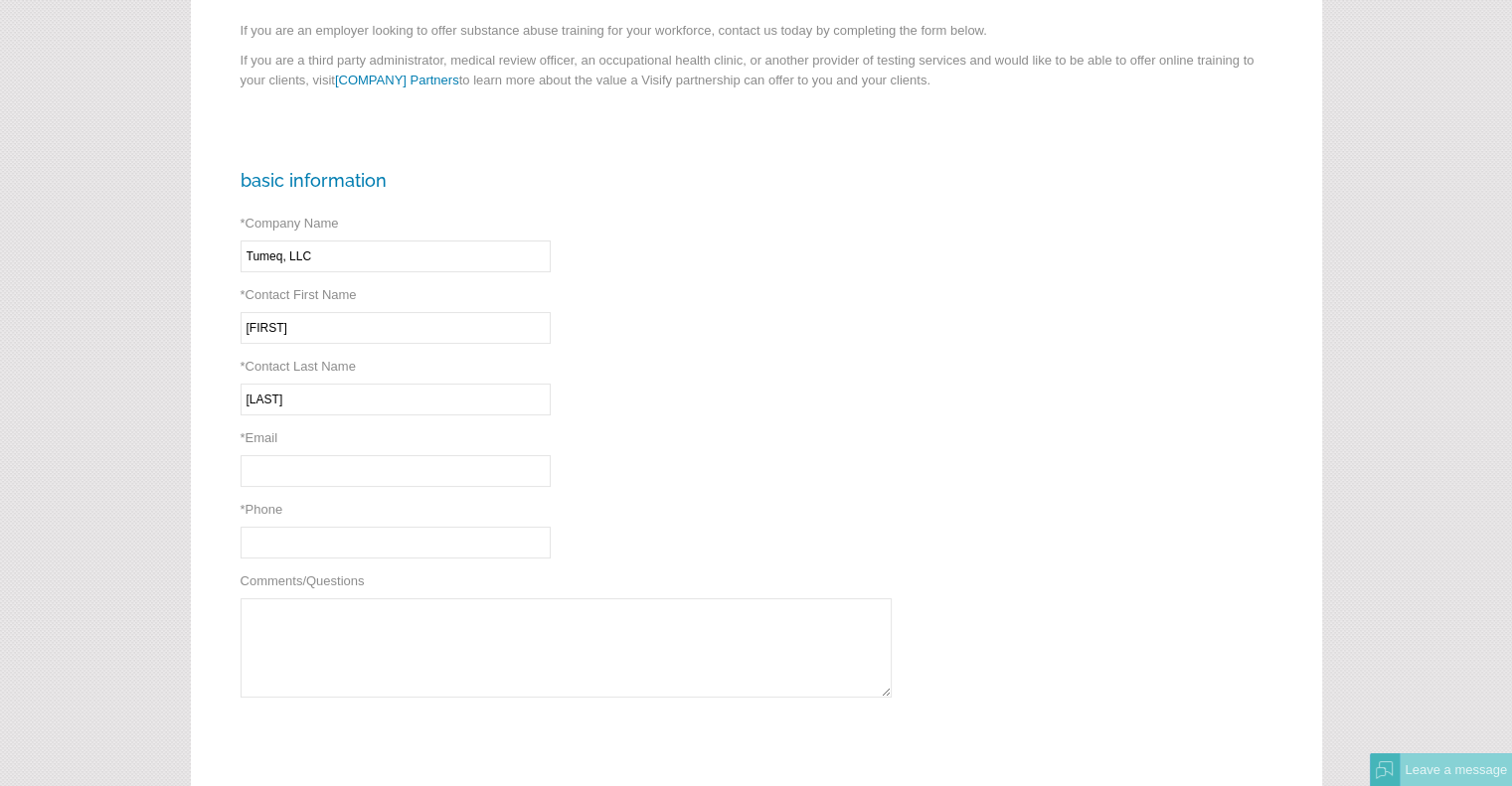 type on "[LAST]" 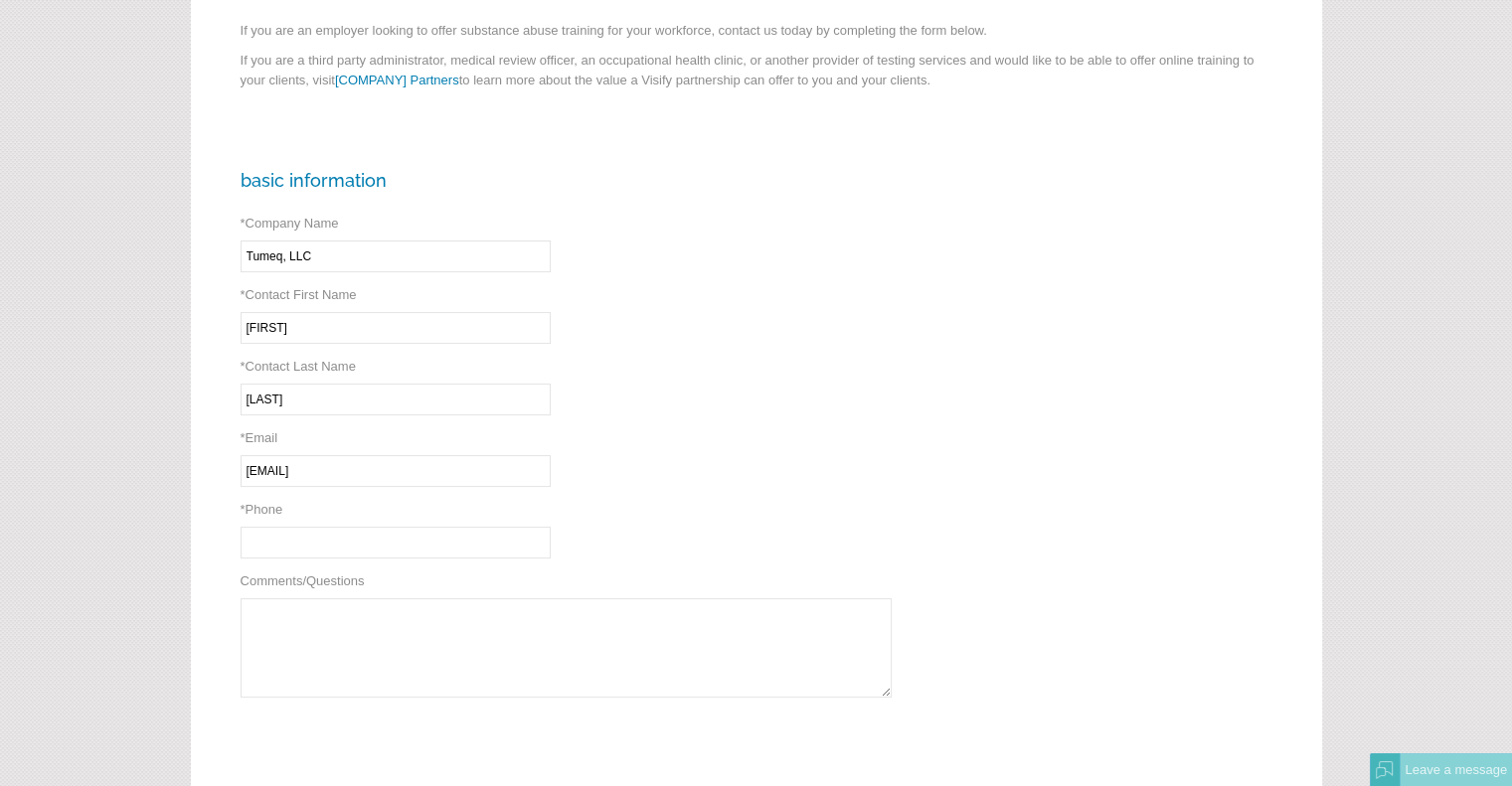 type on "[EMAIL]" 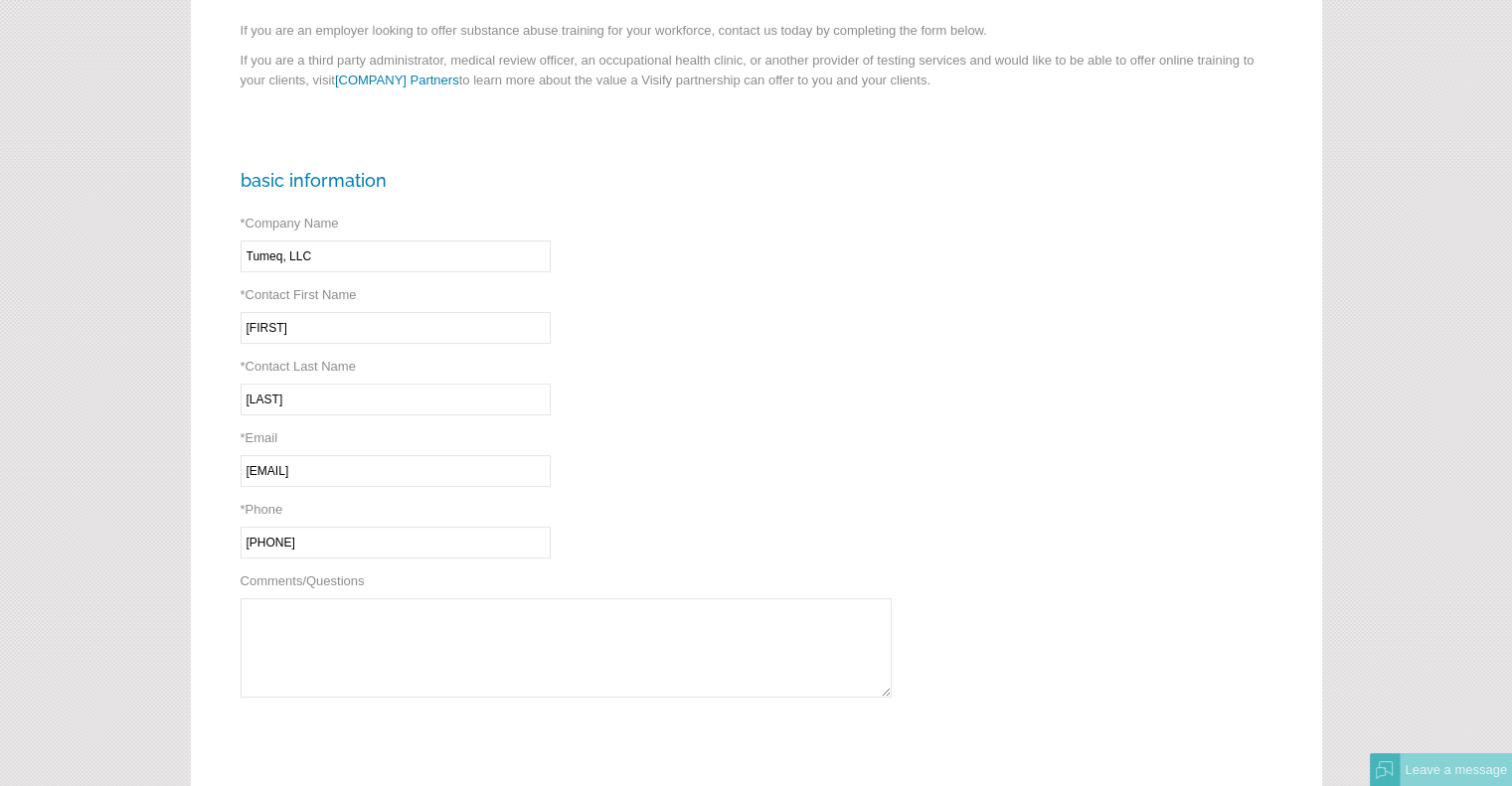 type on "[PHONE]" 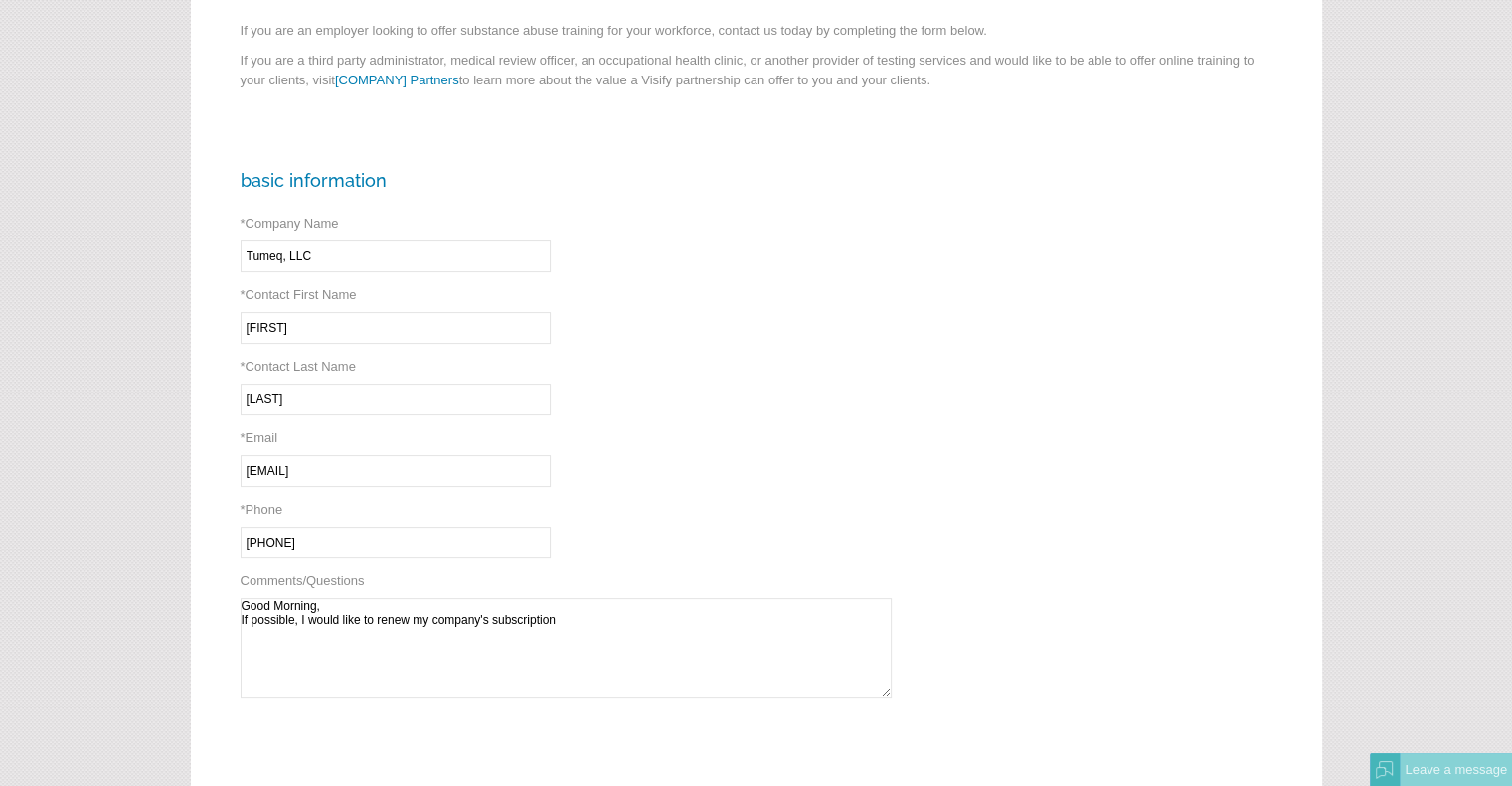 scroll, scrollTop: 0, scrollLeft: 0, axis: both 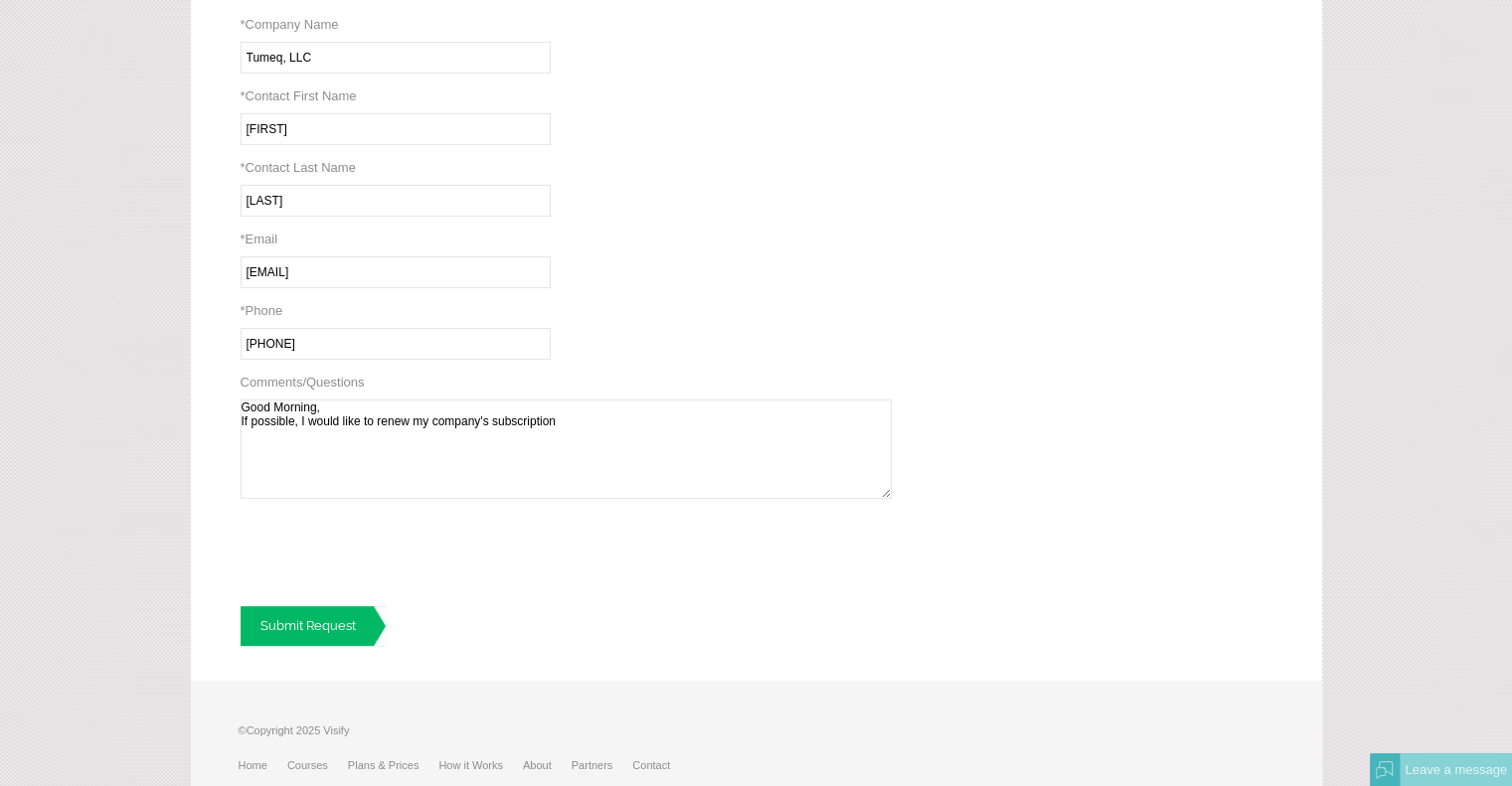 click on "Good Morning,
If possible, I would like to renew my company's subscription" at bounding box center [566, 449] 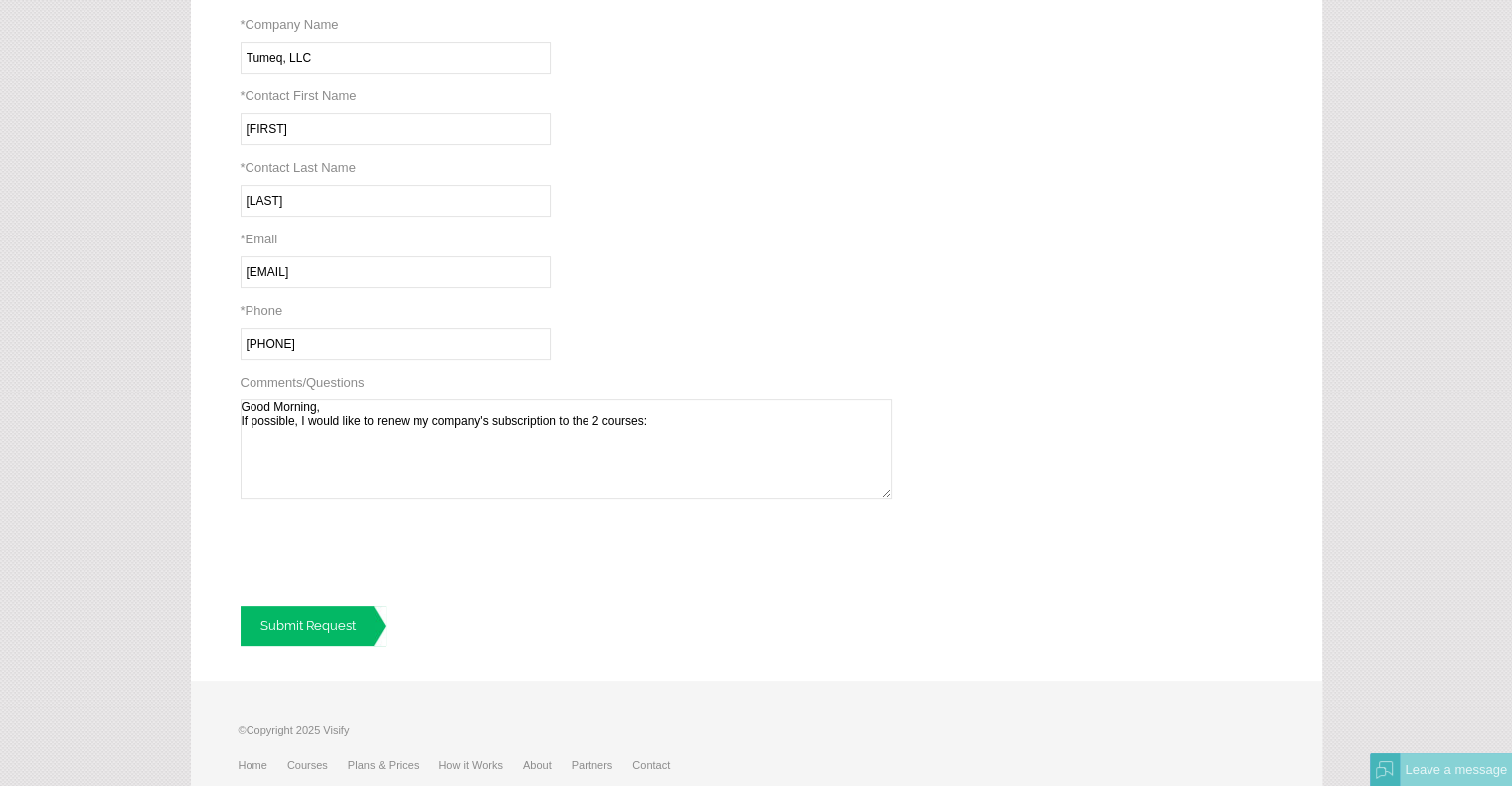 drag, startPoint x: 262, startPoint y: 424, endPoint x: 251, endPoint y: 435, distance: 15.55635 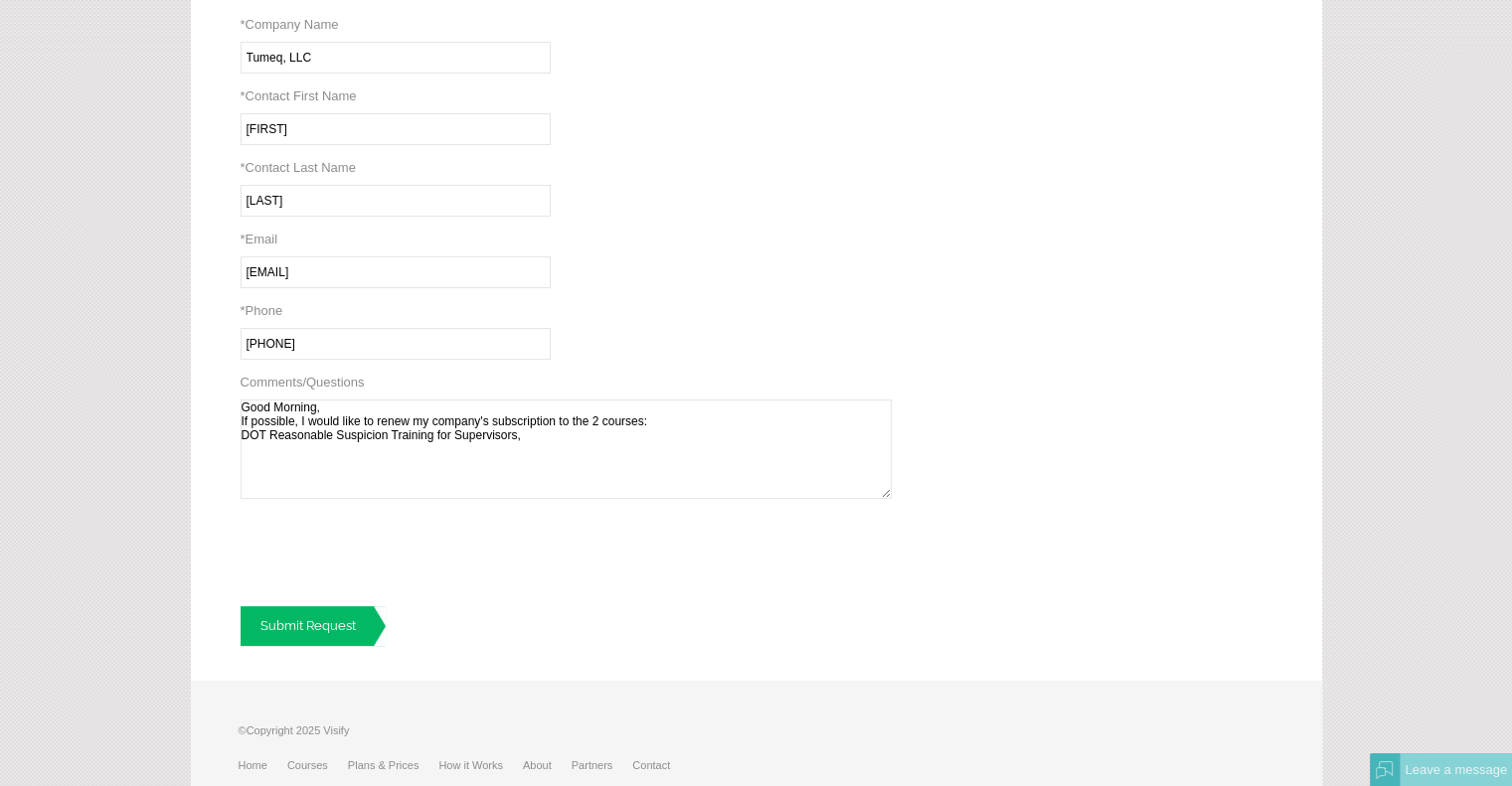 click on "Good Morning,
If possible, I would like to renew my company's subscription to the 2 courses:
DOT Reasonable Suspicion Training for Supervisors," at bounding box center (566, 449) 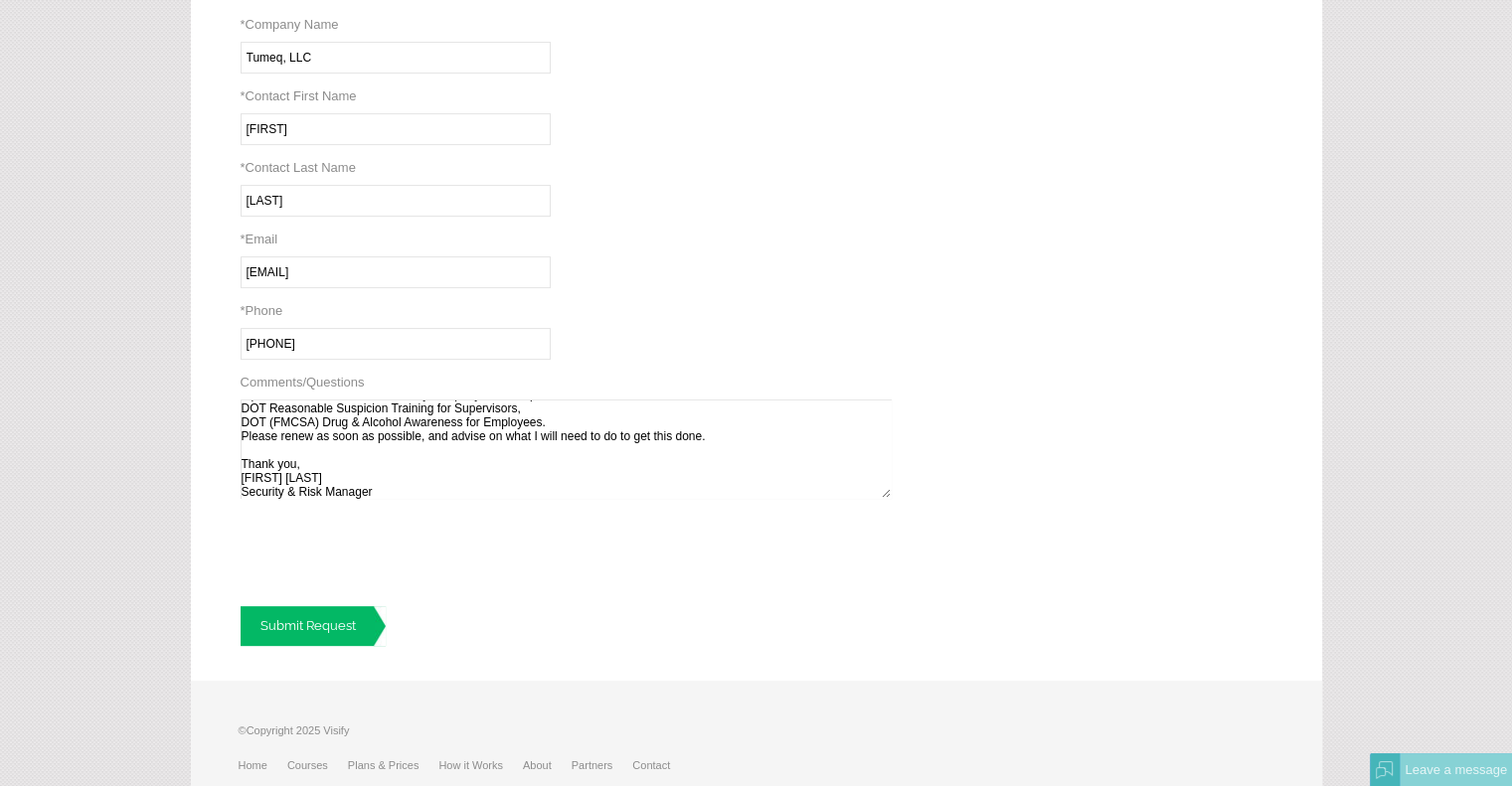 scroll, scrollTop: 40, scrollLeft: 0, axis: vertical 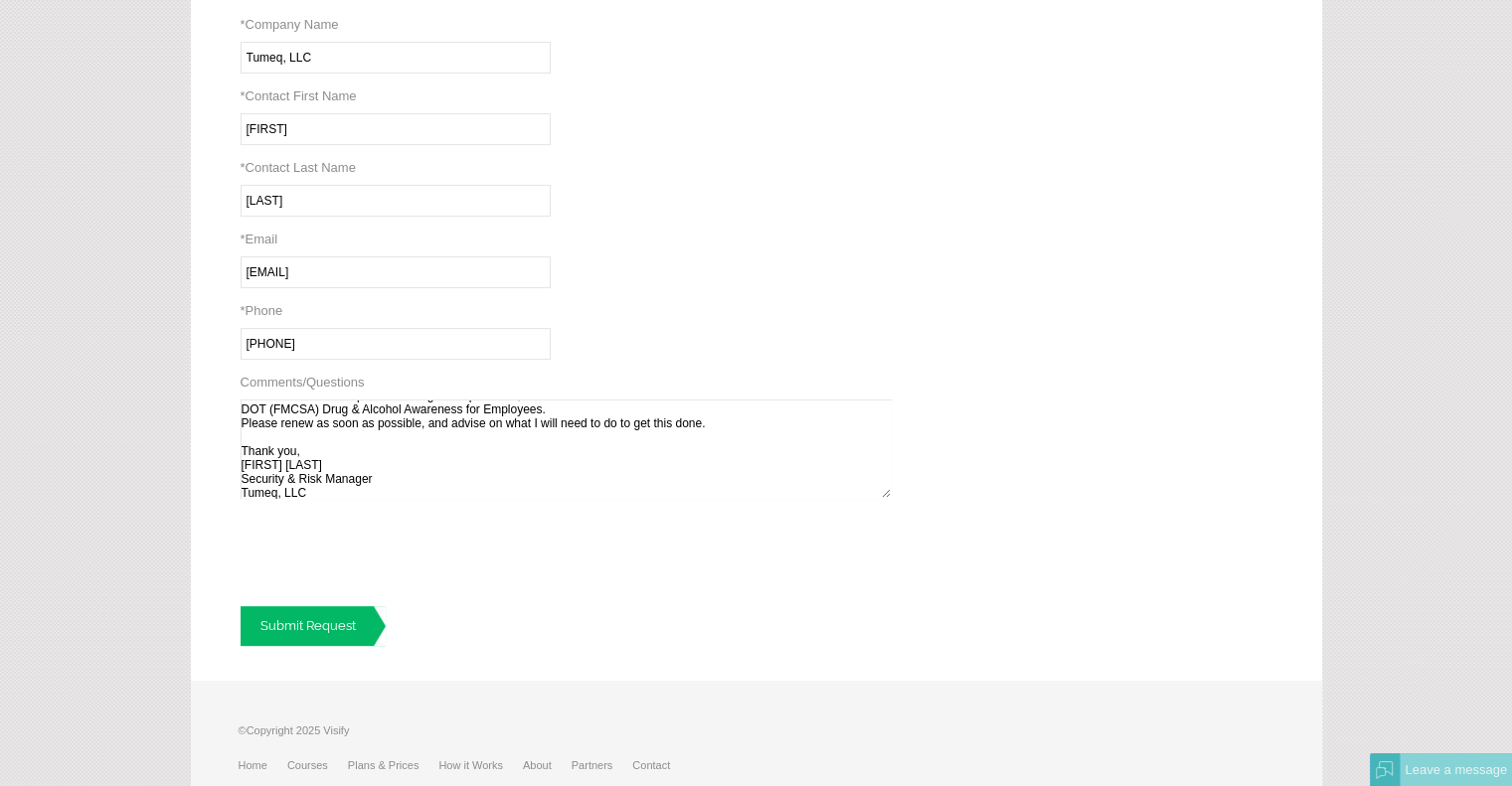 type on "Good Morning,
If possible, I would like to renew my company's subscription to the 2 courses:
DOT Reasonable Suspicion Training for Supervisors,
DOT (FMCSA) Drug & Alcohol Awareness for Employees.
Please renew as soon as possible, and advise on what I will need to do to get this done.
Thank you,
[FIRST] [LAST]
Security & Risk Manager
Tumeq, LLC" 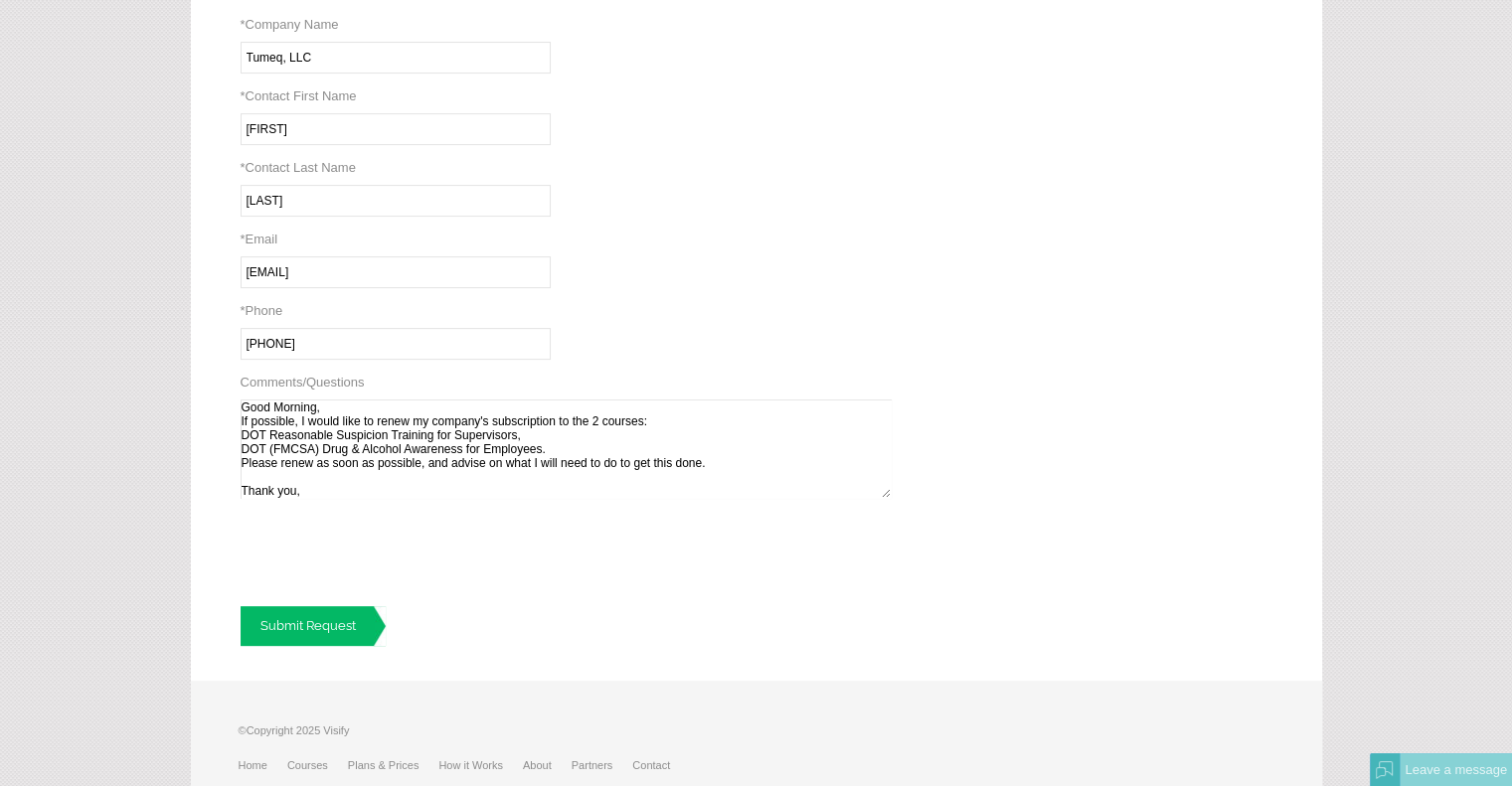 scroll, scrollTop: 40, scrollLeft: 0, axis: vertical 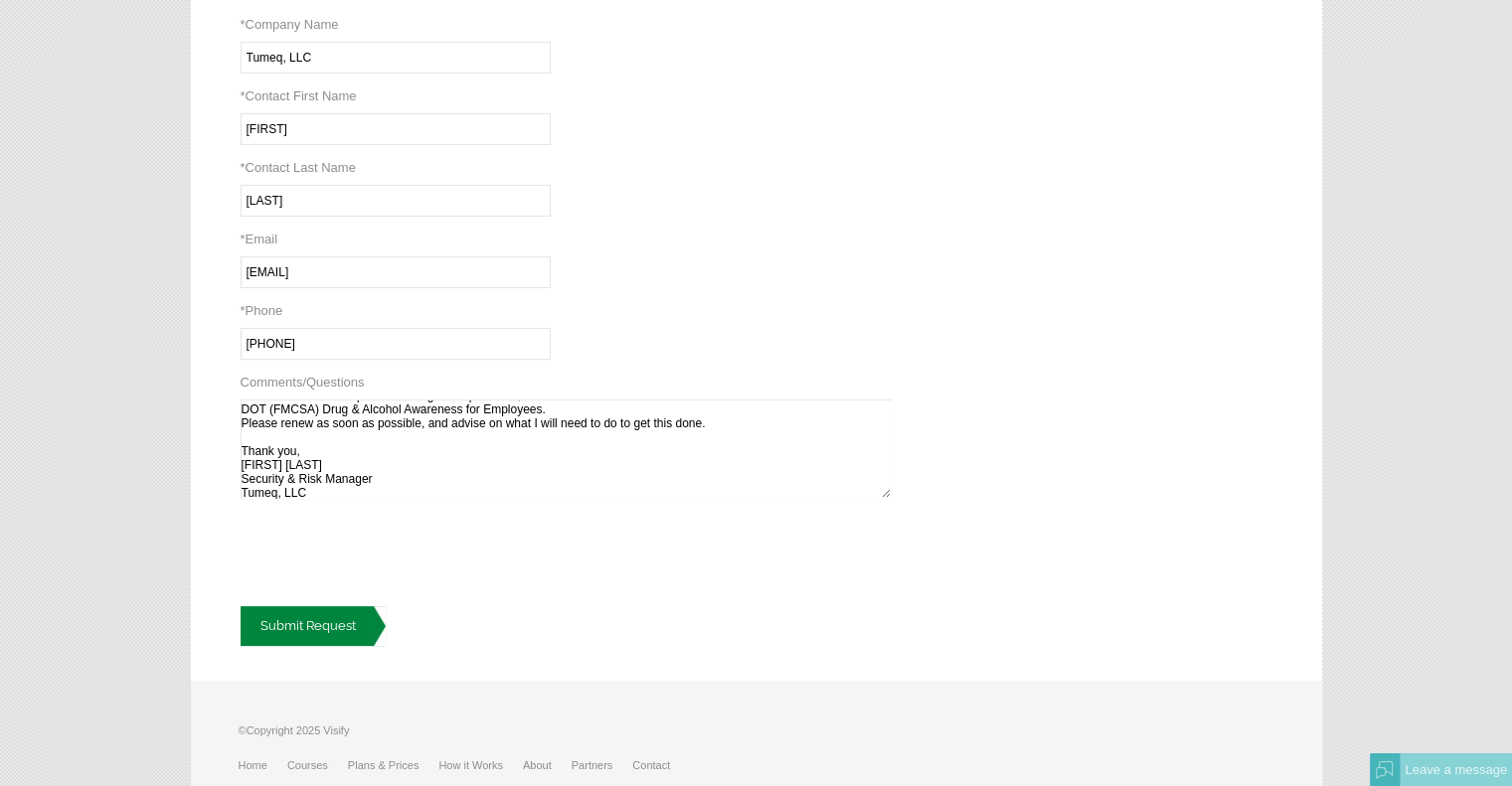 click on "Submit Request" at bounding box center [313, 626] 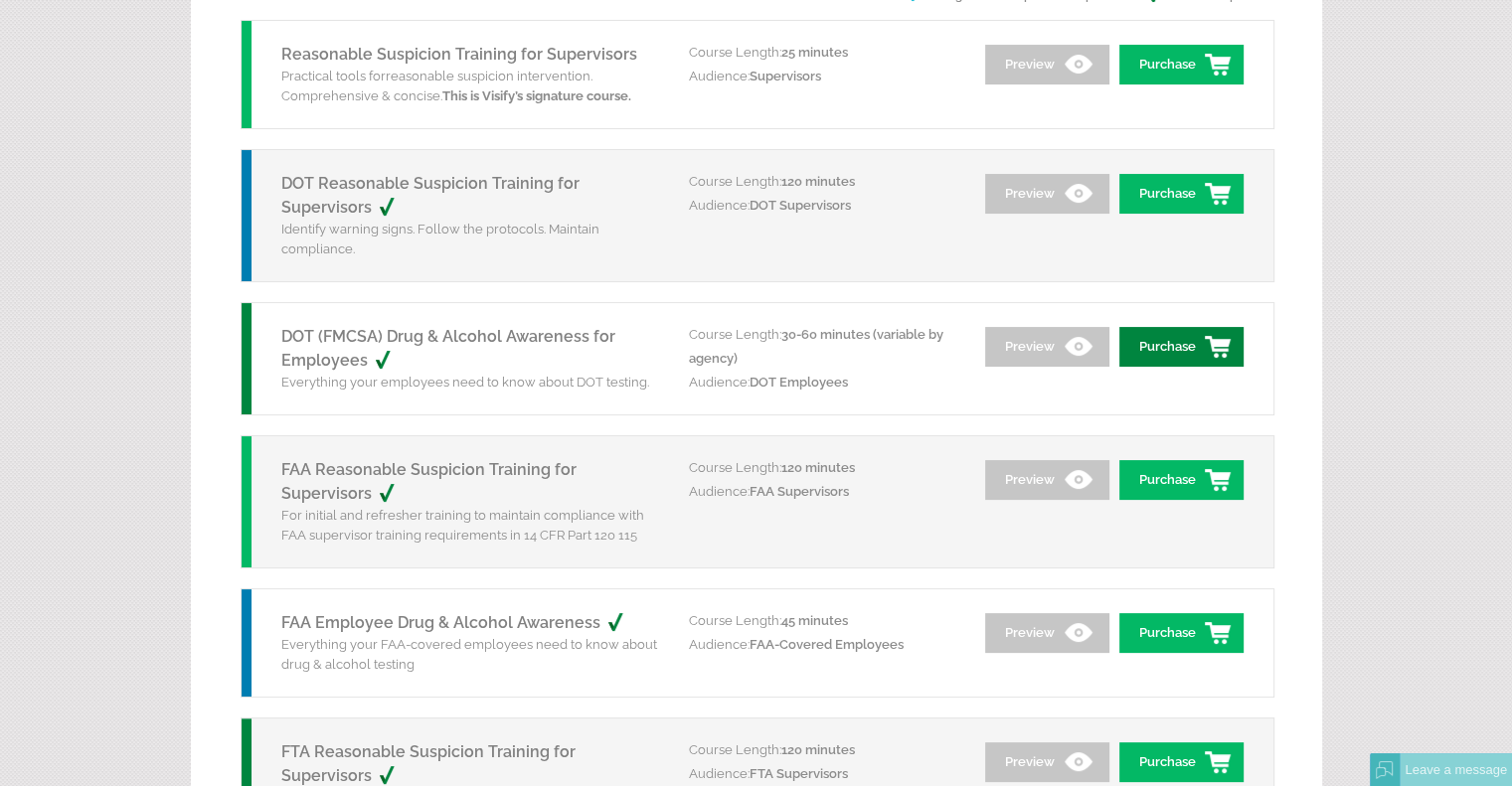 scroll, scrollTop: 99, scrollLeft: 0, axis: vertical 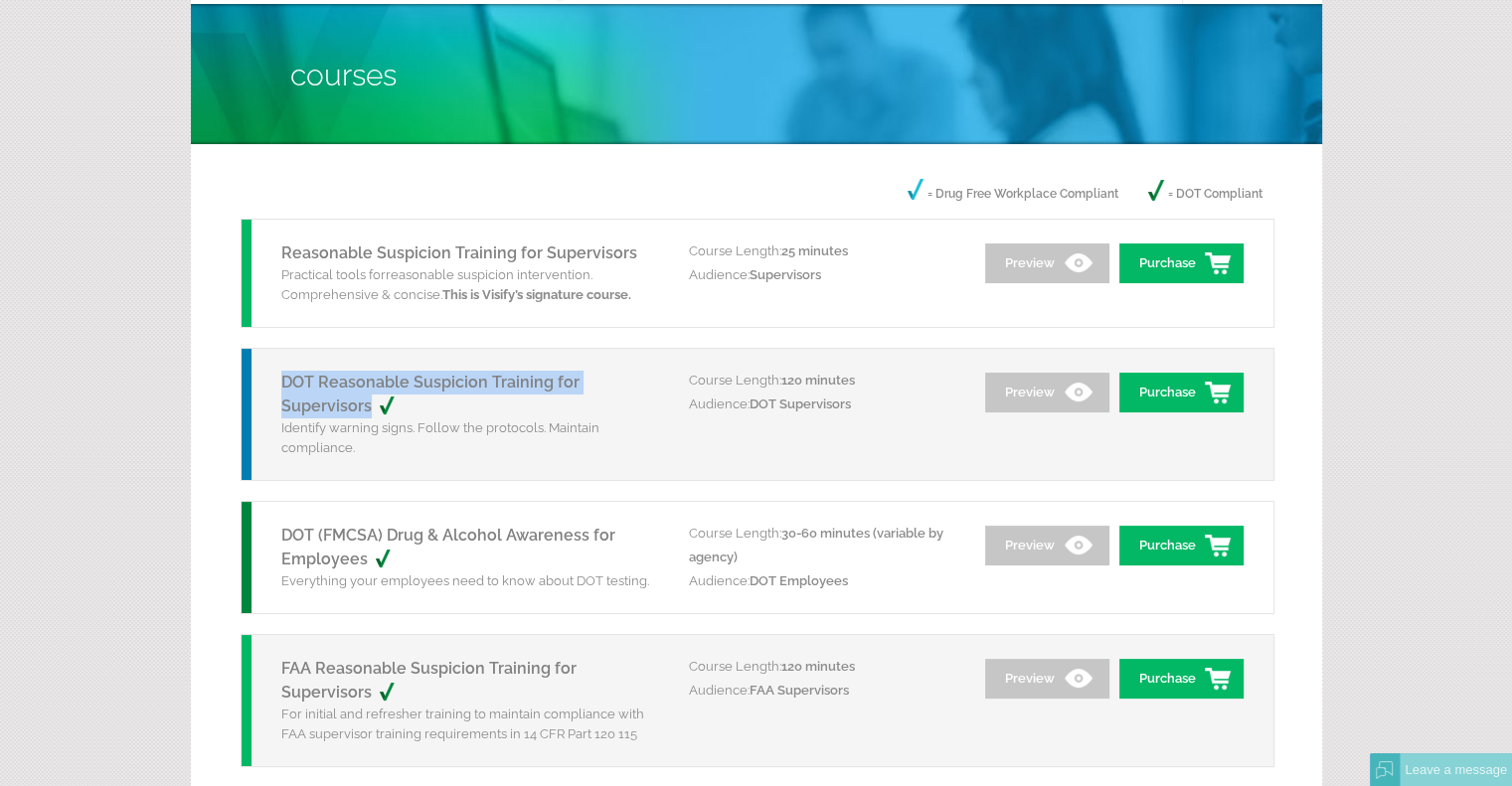 drag, startPoint x: 271, startPoint y: 381, endPoint x: 379, endPoint y: 393, distance: 108.664622 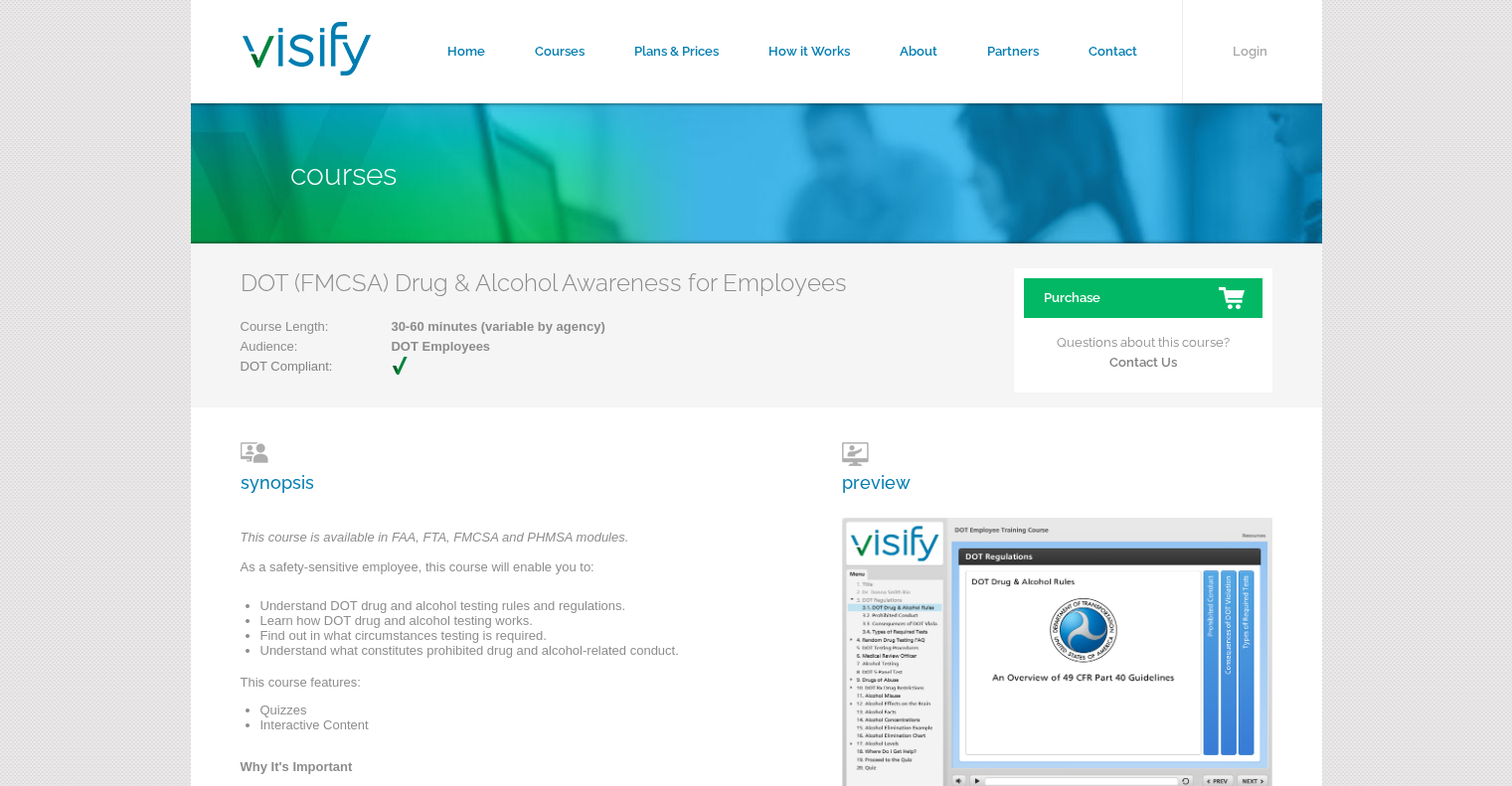 scroll, scrollTop: 0, scrollLeft: 0, axis: both 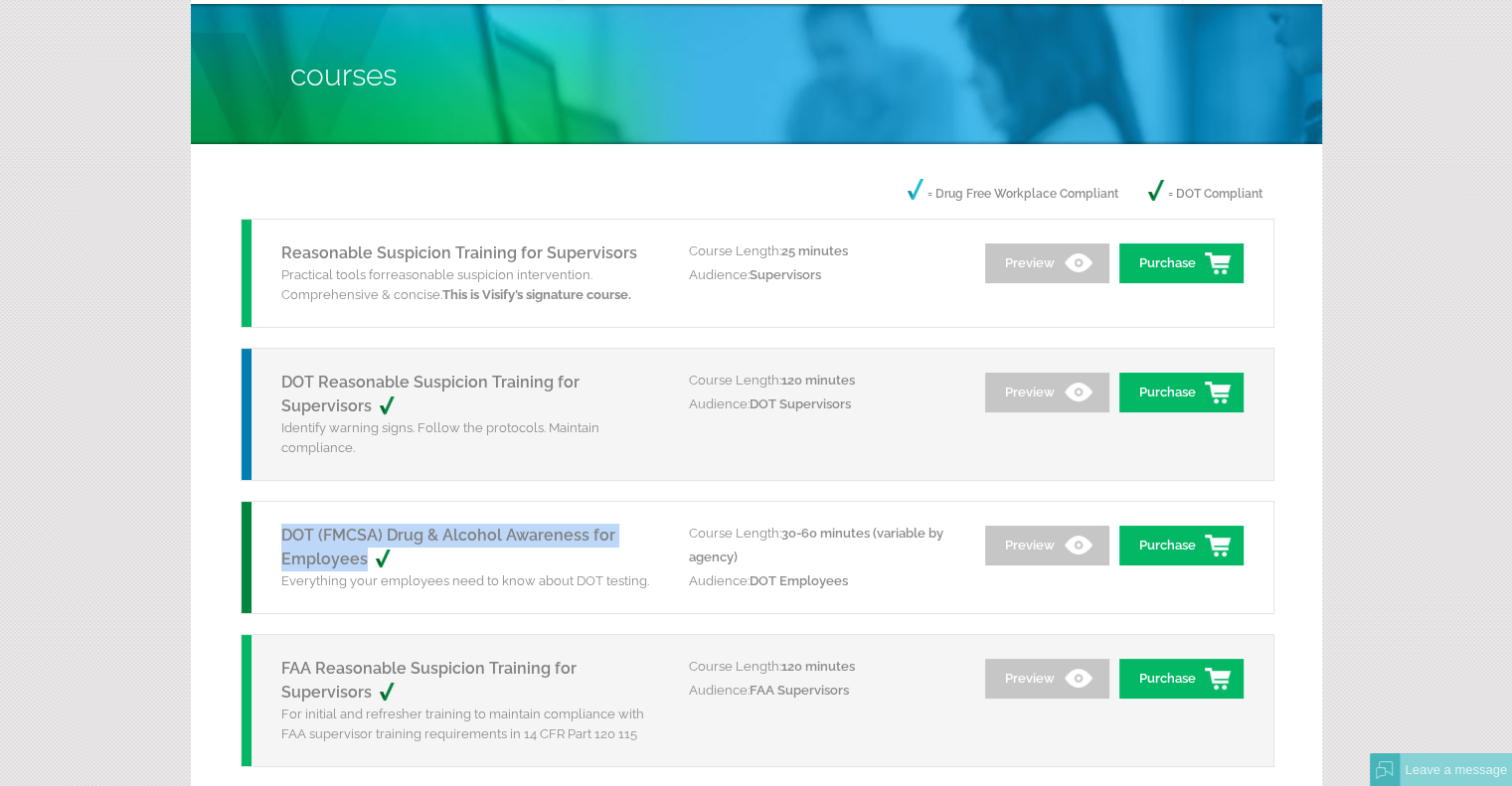 drag, startPoint x: 270, startPoint y: 530, endPoint x: 362, endPoint y: 562, distance: 97.40637 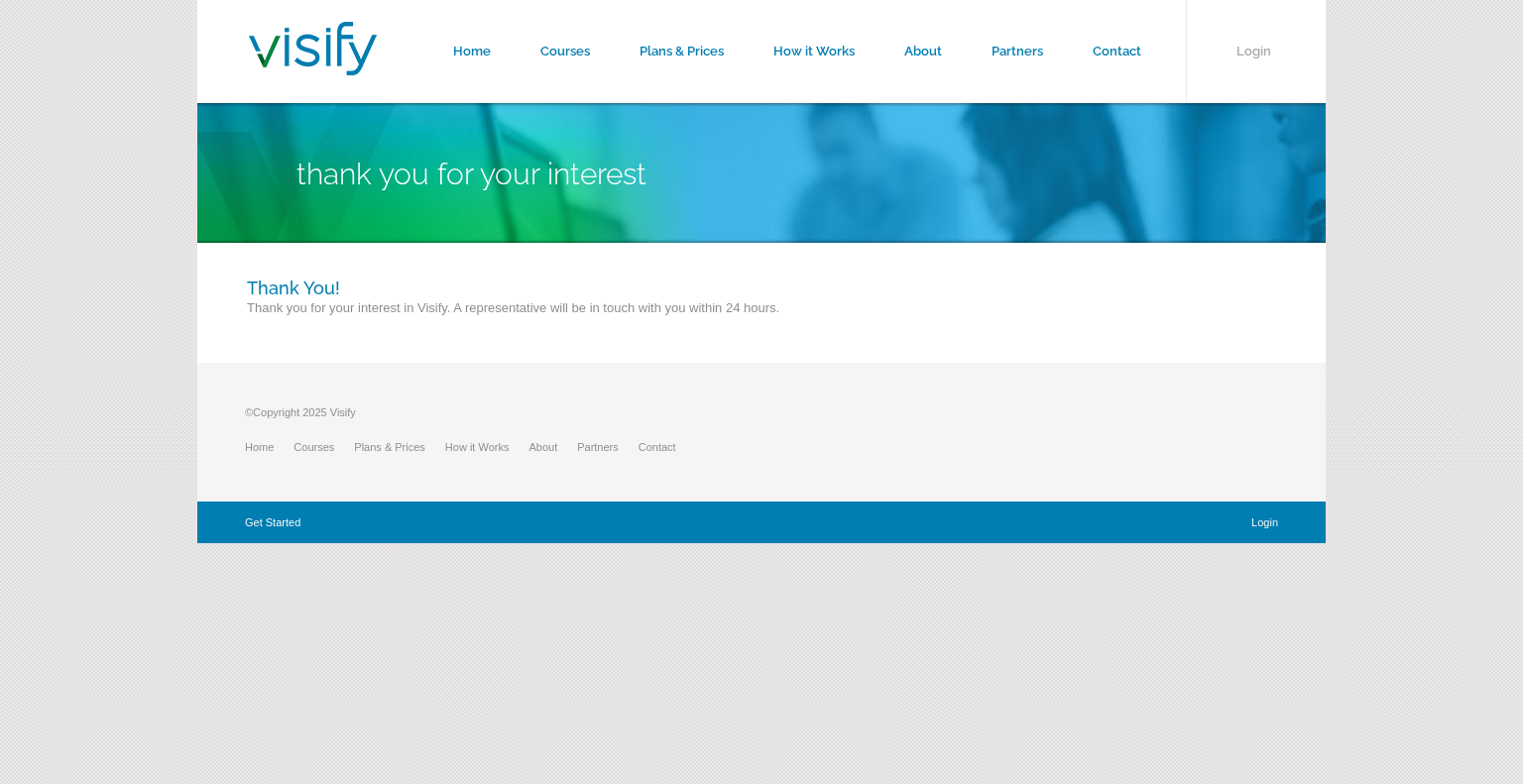 scroll, scrollTop: 0, scrollLeft: 0, axis: both 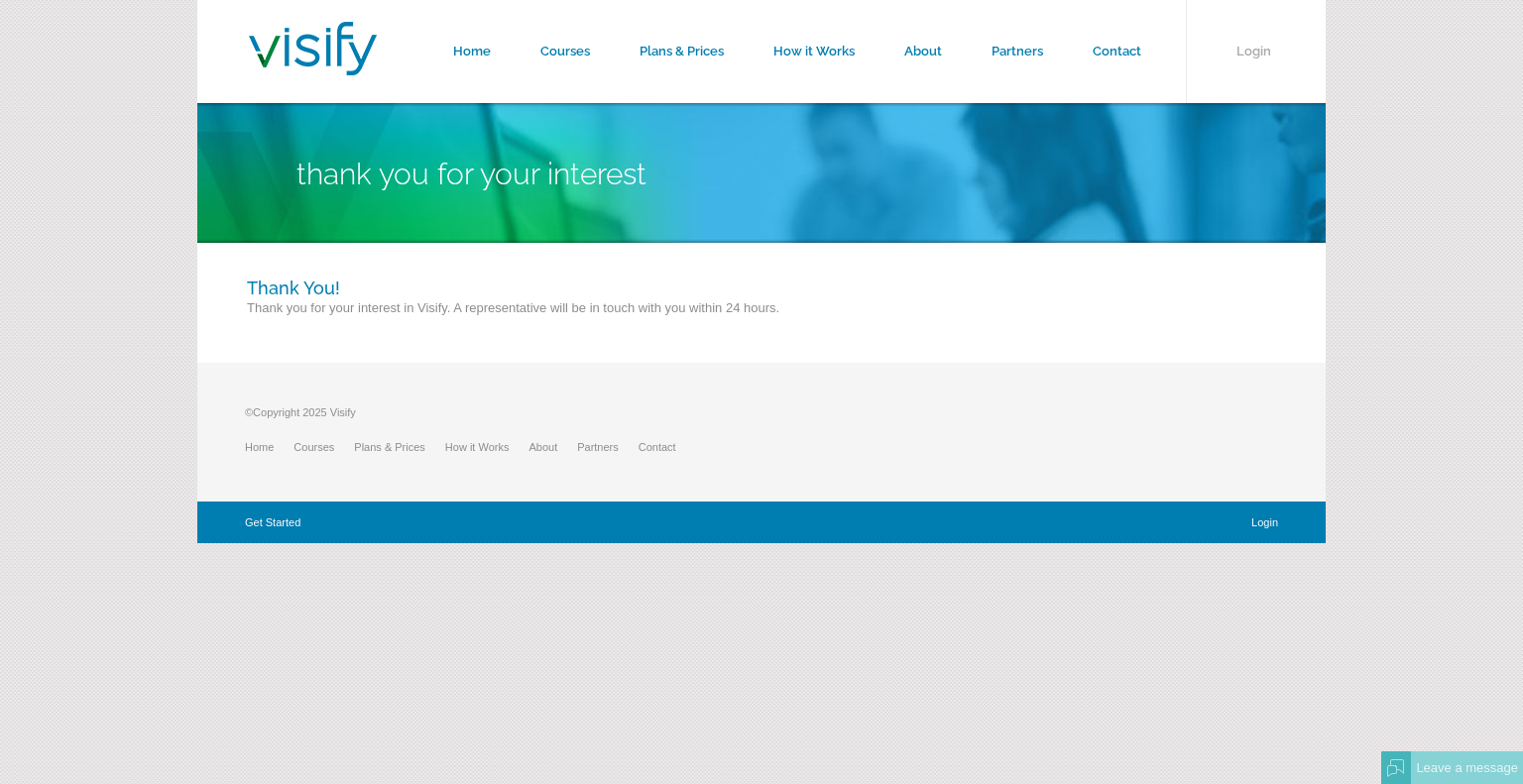 click at bounding box center (312, 49) 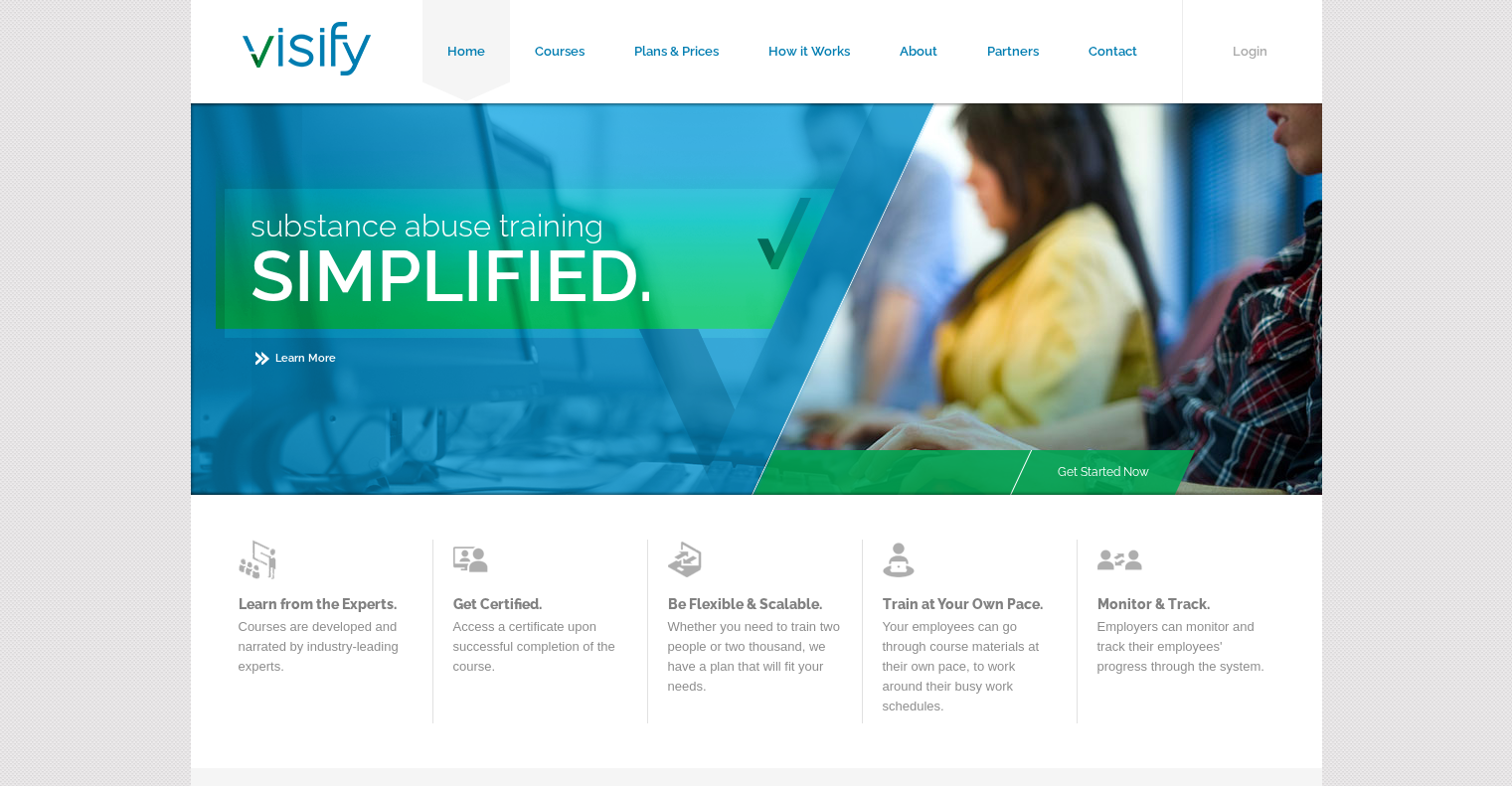 scroll, scrollTop: 0, scrollLeft: 0, axis: both 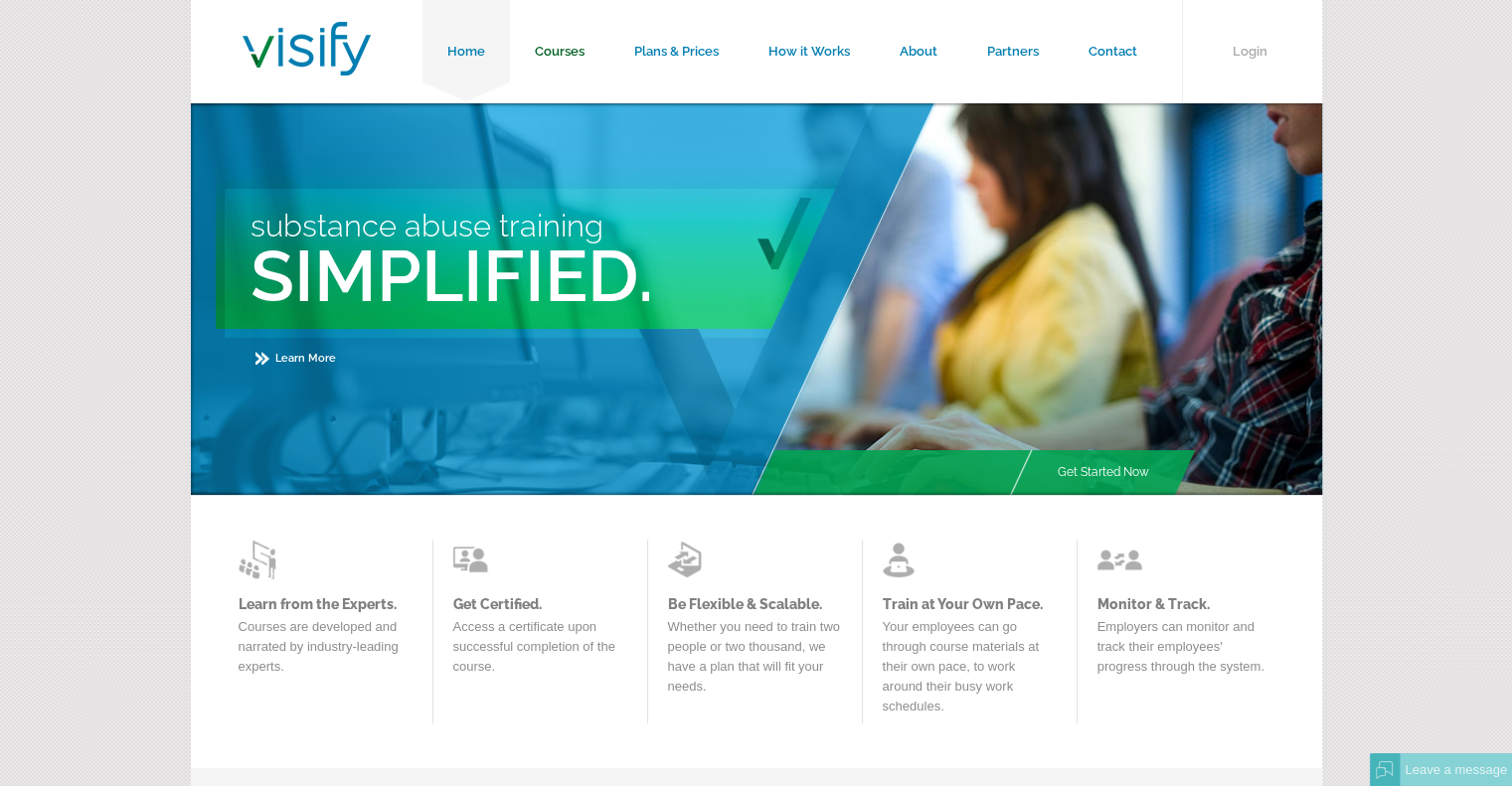 click on "Courses" at bounding box center (560, 52) 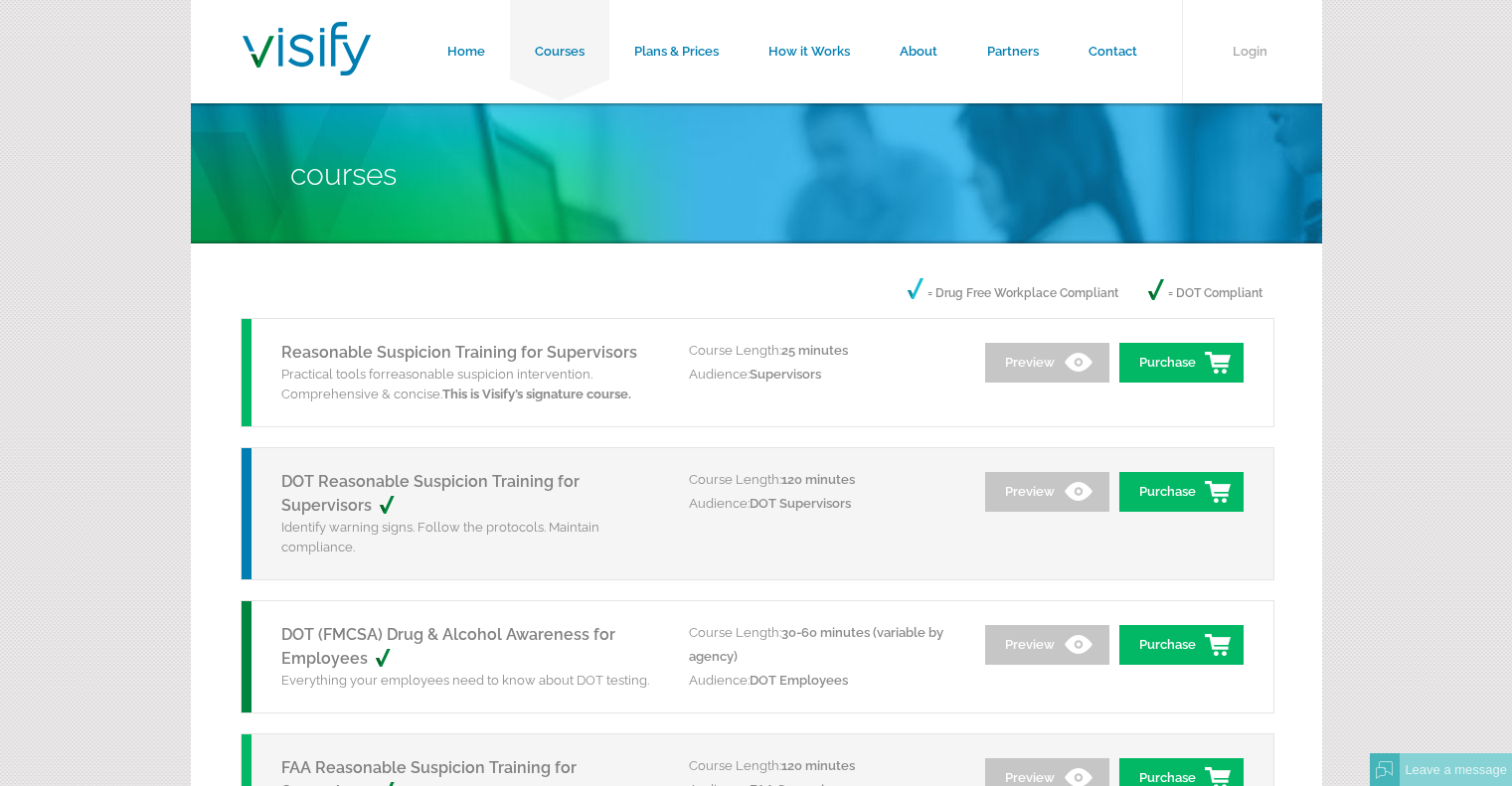 scroll, scrollTop: 0, scrollLeft: 0, axis: both 